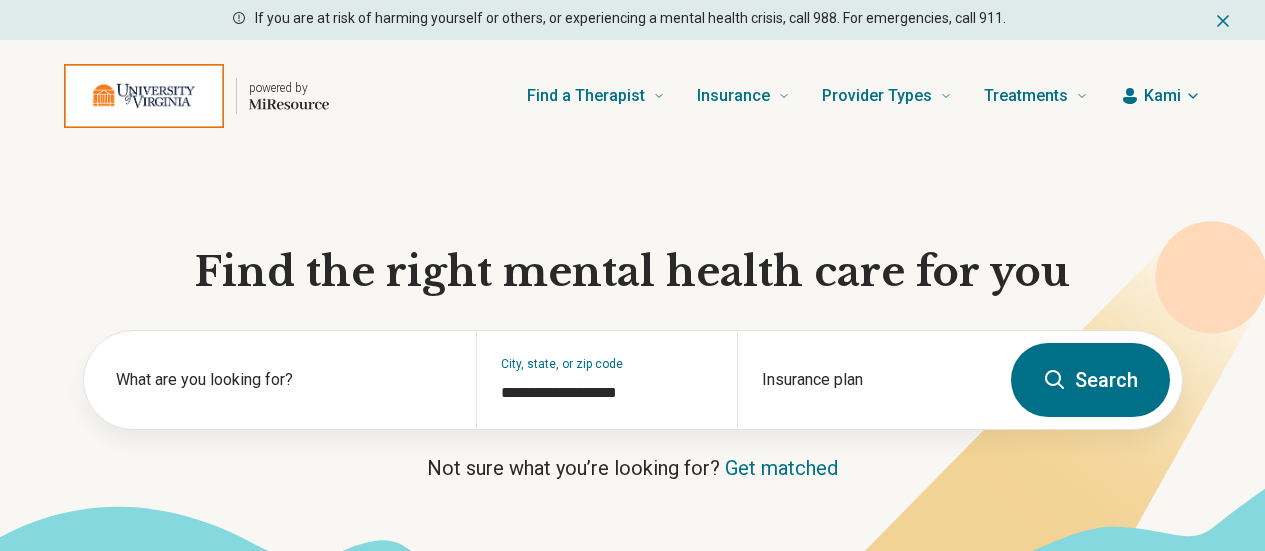 scroll, scrollTop: 0, scrollLeft: 0, axis: both 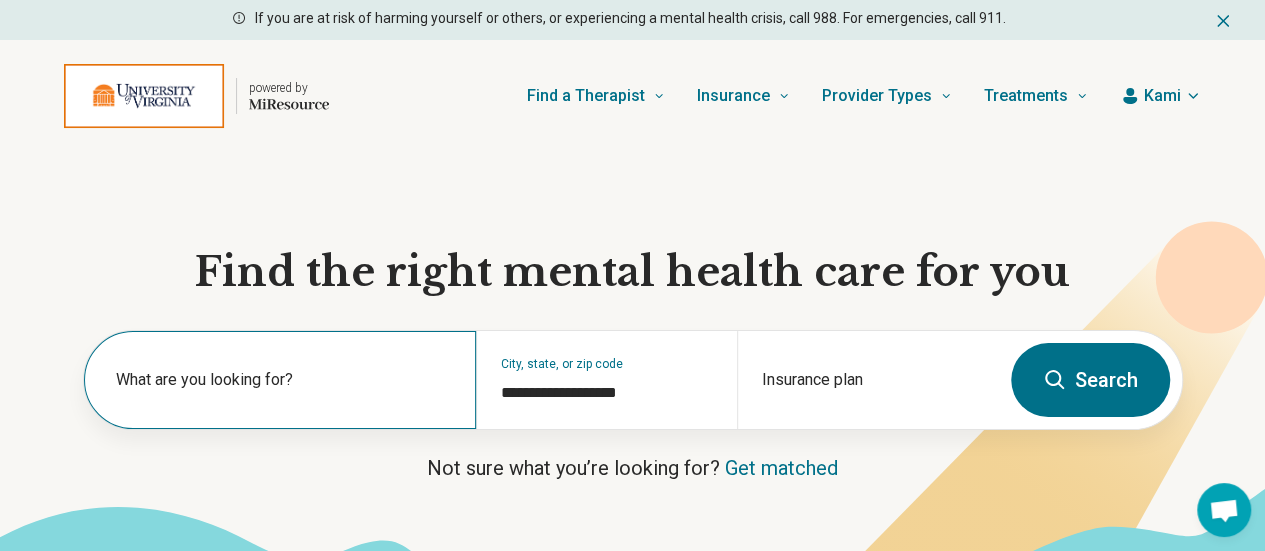click on "What are you looking for?" at bounding box center [284, 380] 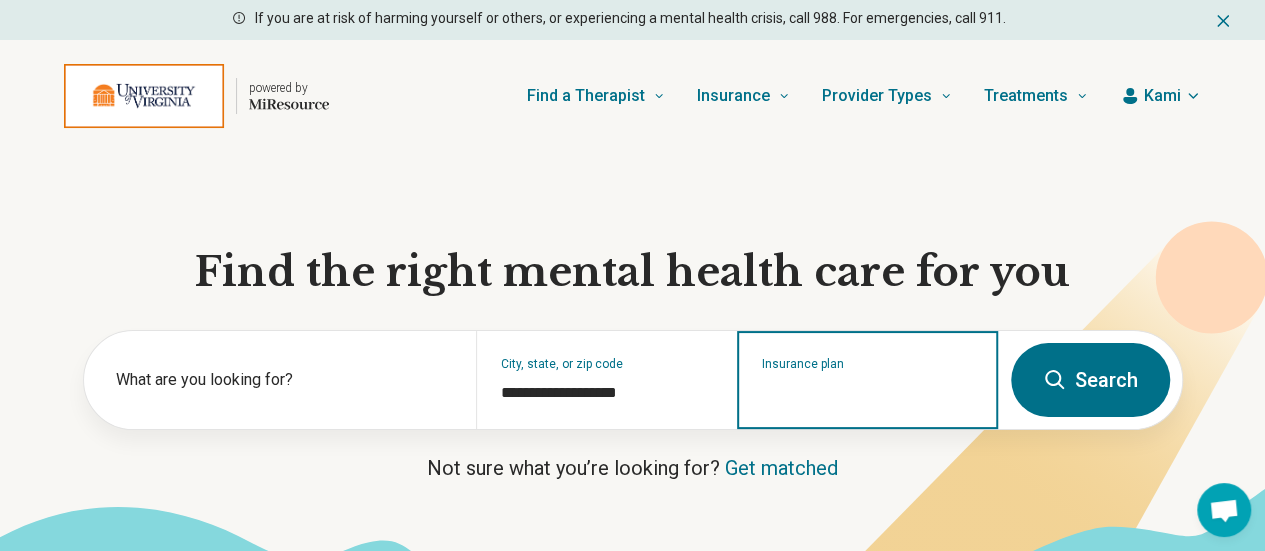 click on "Insurance plan" at bounding box center (868, 393) 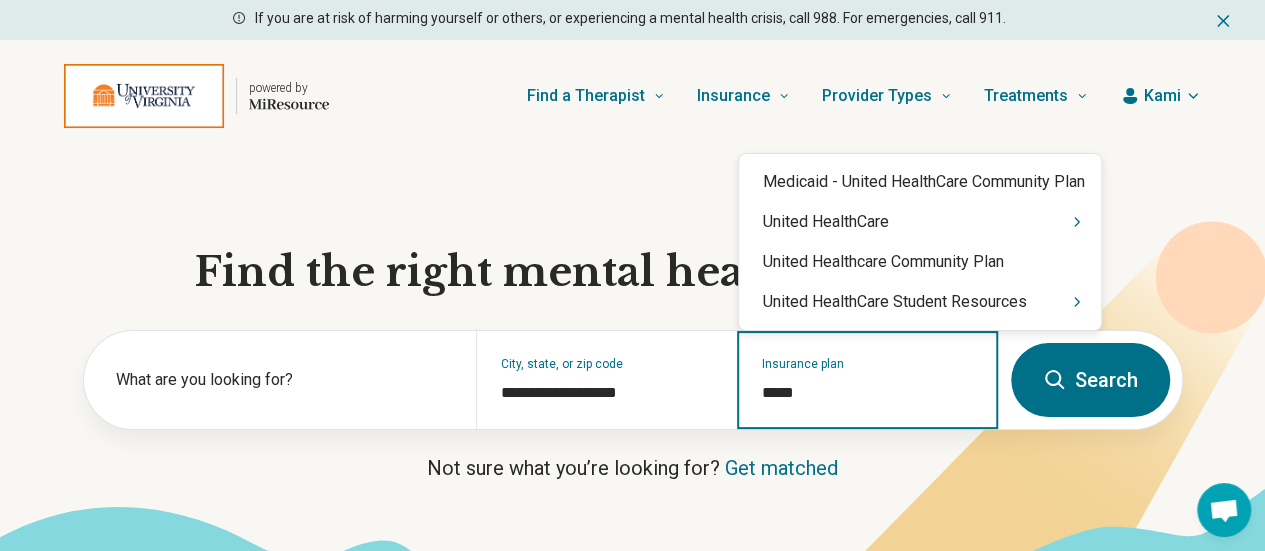 type on "******" 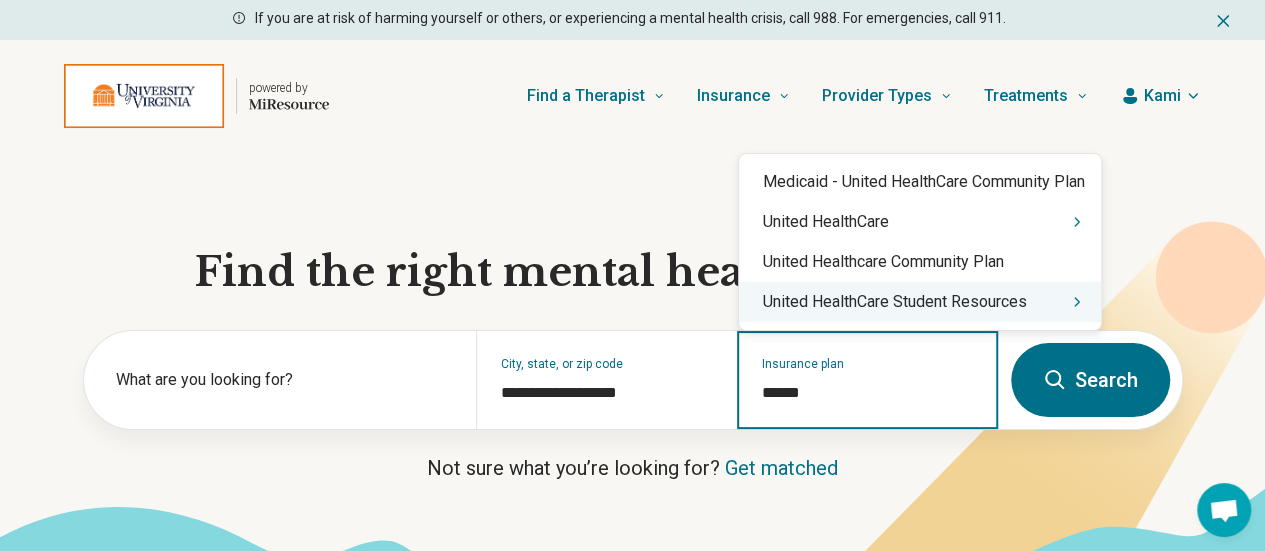 click on "United HealthCare Student Resources" at bounding box center [920, 302] 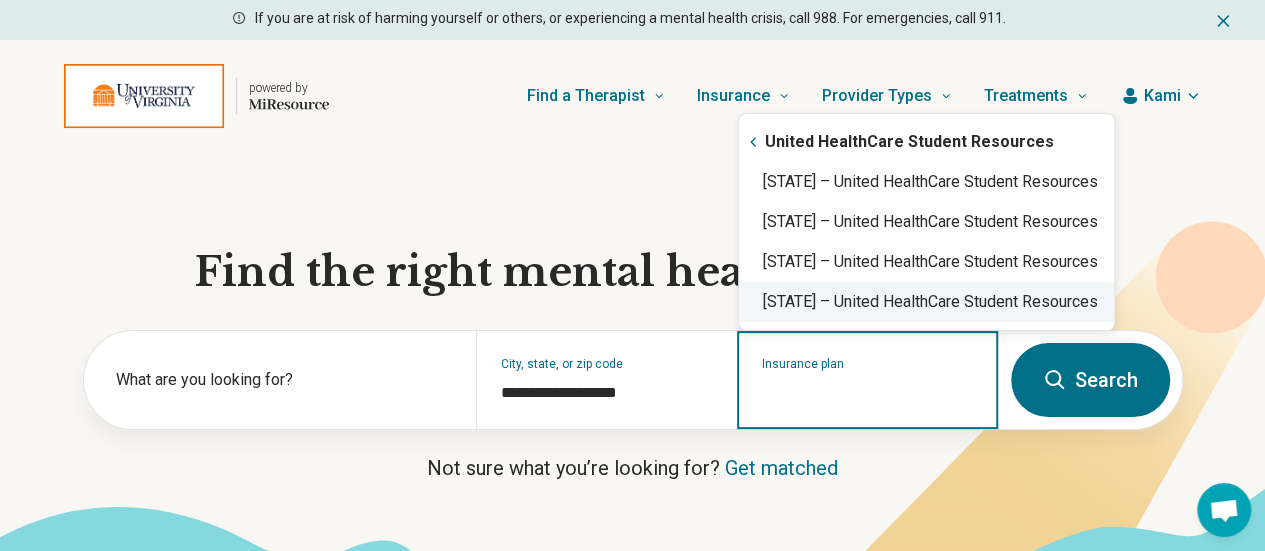 click on "Virginia – United HealthCare Student Resources" at bounding box center (926, 302) 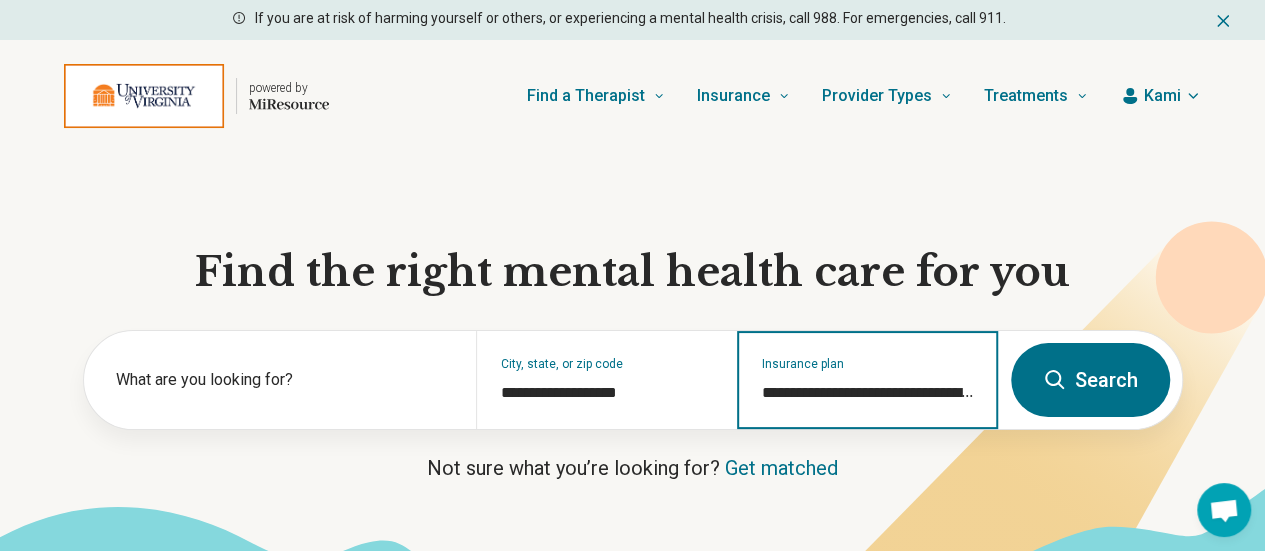 type on "**********" 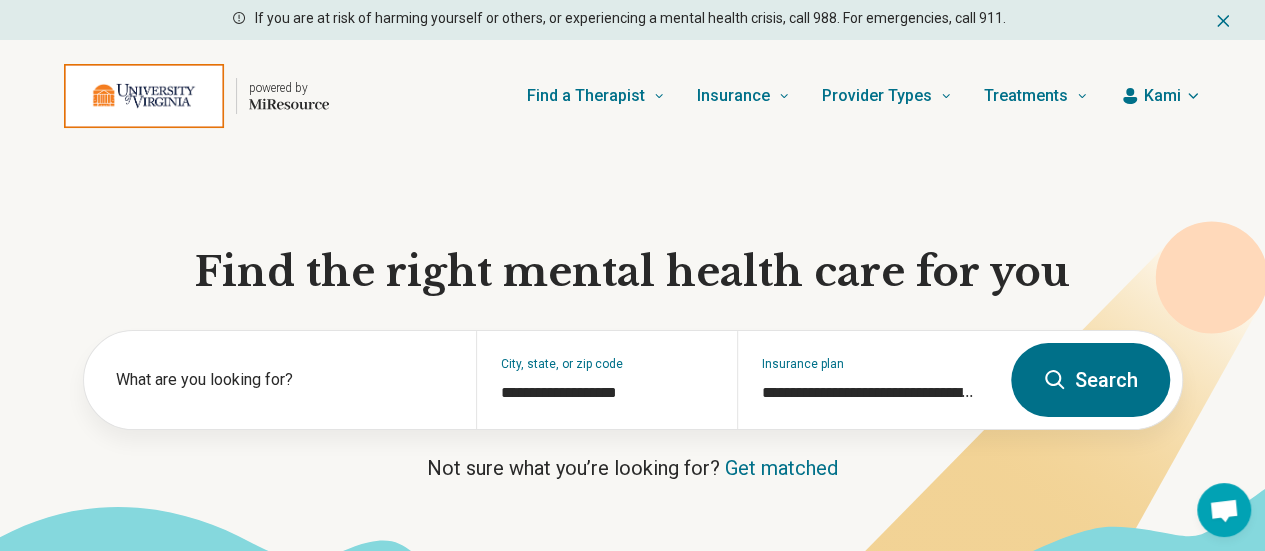 click on "Search" at bounding box center [1090, 380] 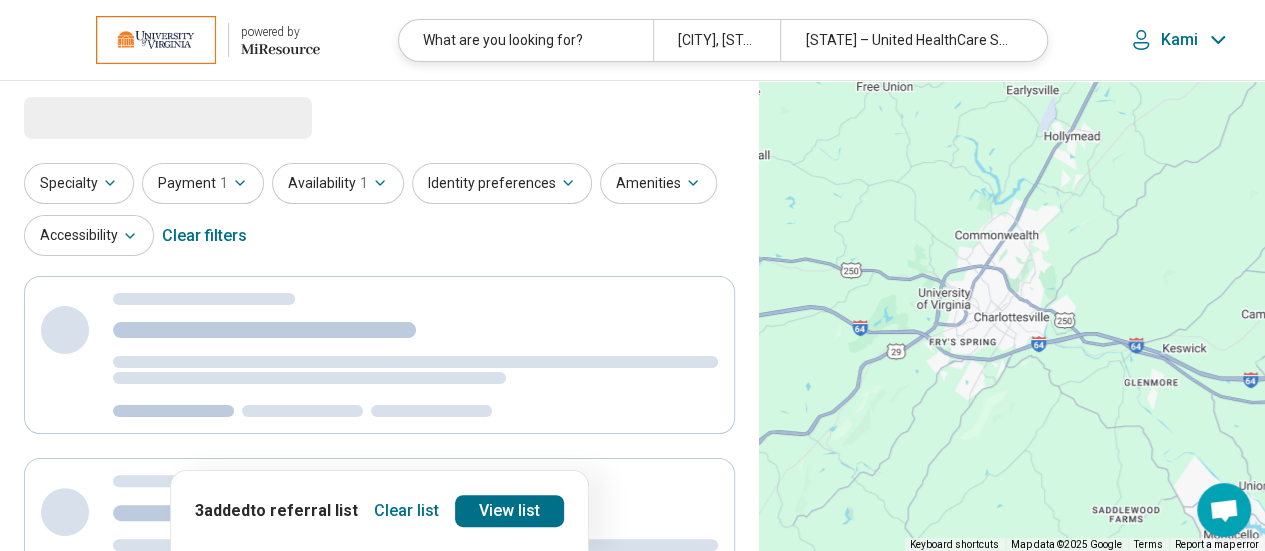 select on "***" 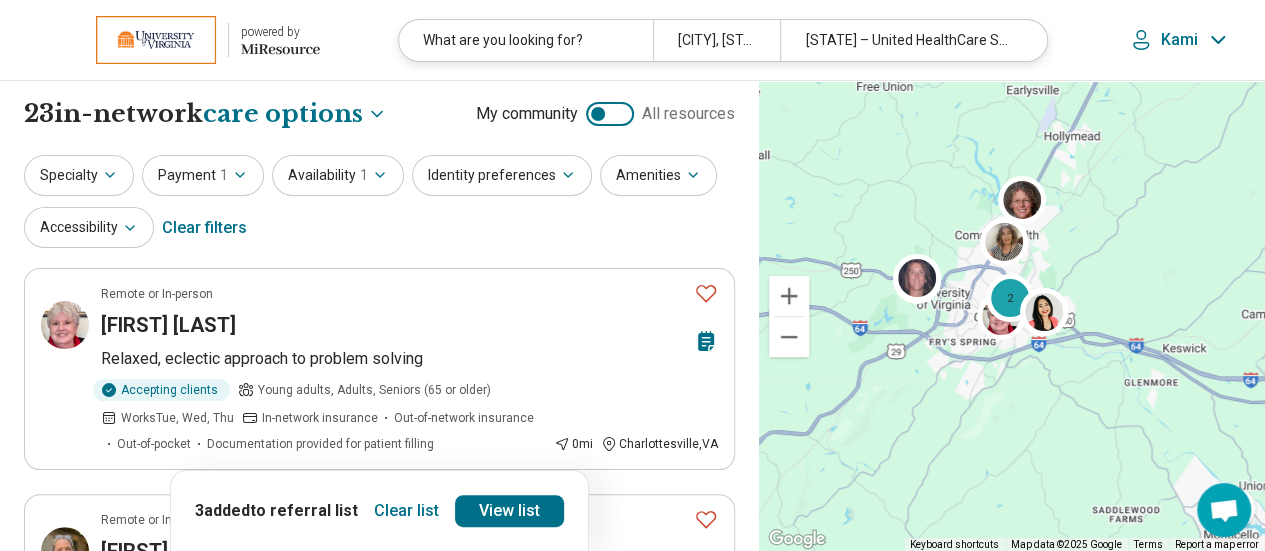 click on "Clear list" at bounding box center (406, 511) 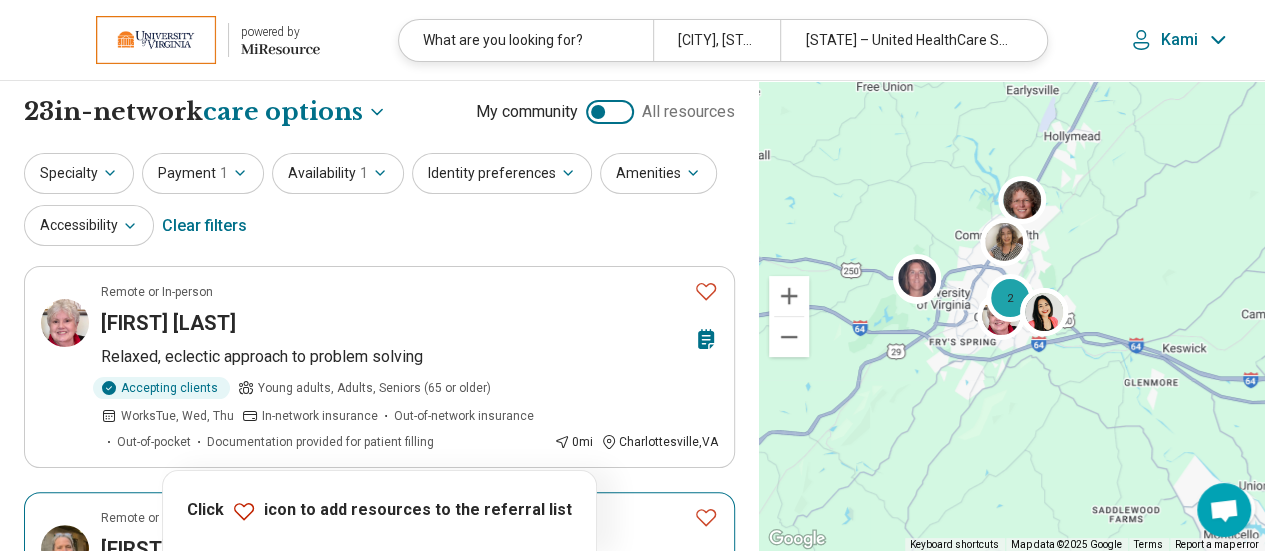 scroll, scrollTop: 1, scrollLeft: 0, axis: vertical 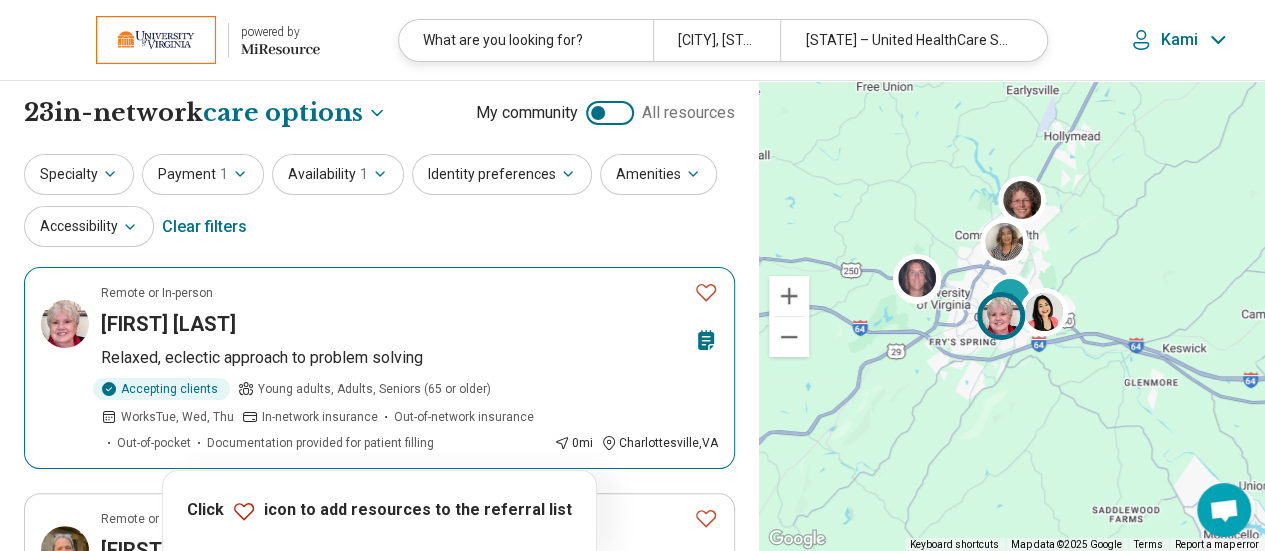 click on "Relaxed, eclectic approach to problem solving" at bounding box center [409, 358] 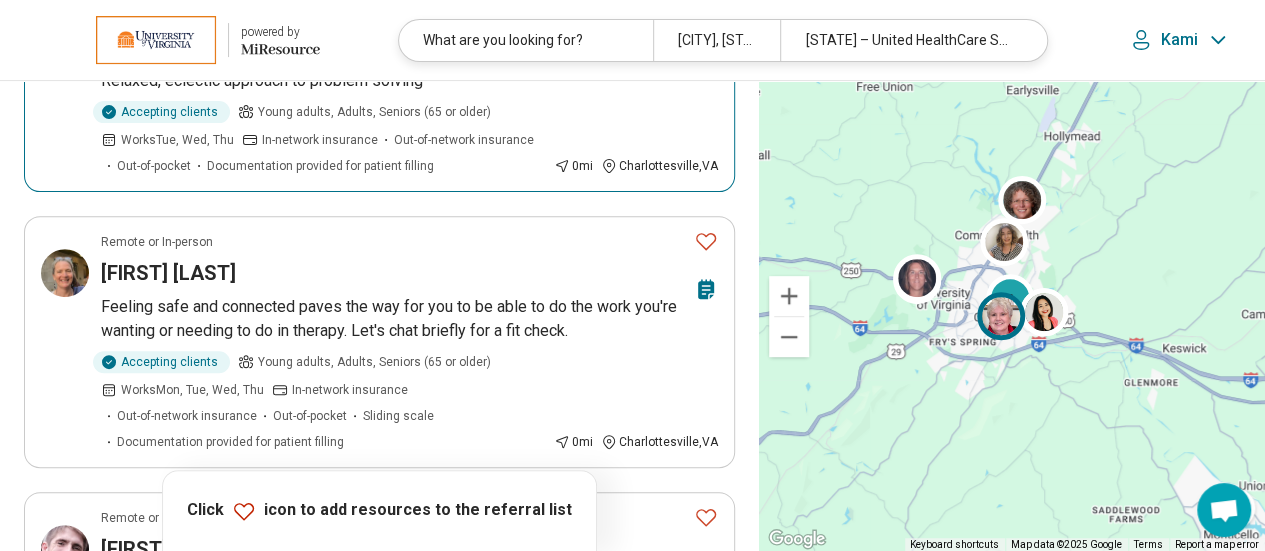 scroll, scrollTop: 372, scrollLeft: 0, axis: vertical 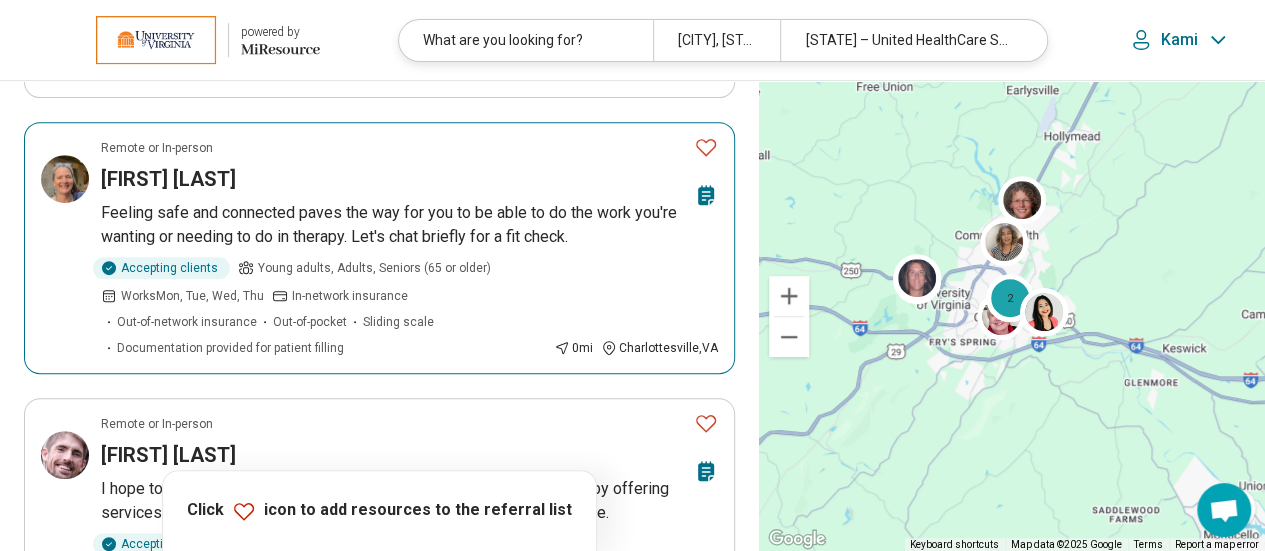 click on "In-network insurance" at bounding box center [350, 296] 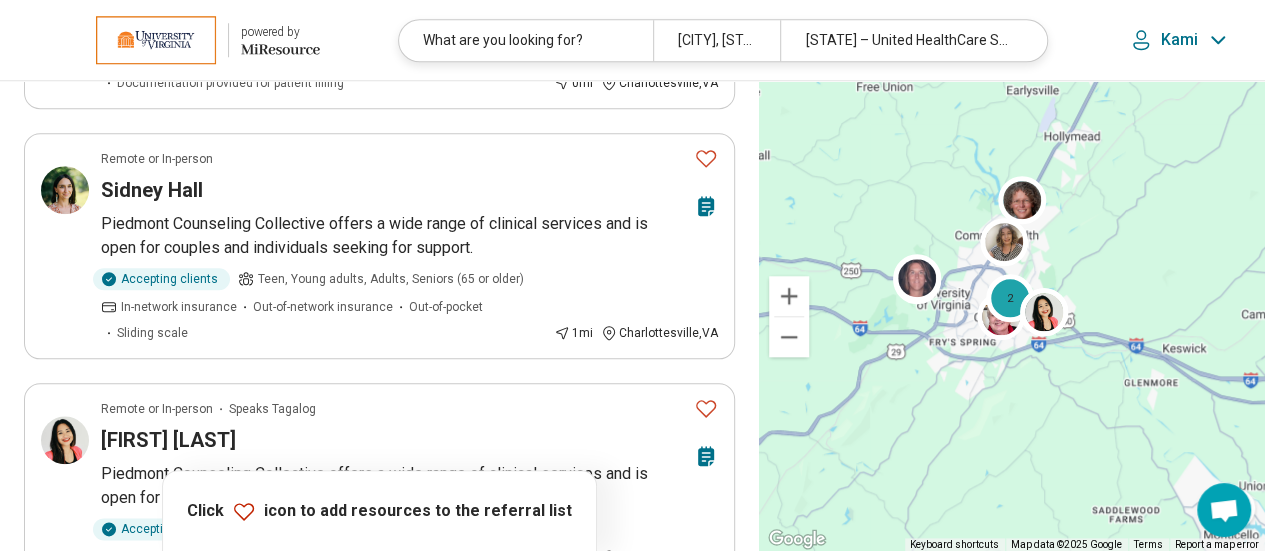scroll, scrollTop: 914, scrollLeft: 0, axis: vertical 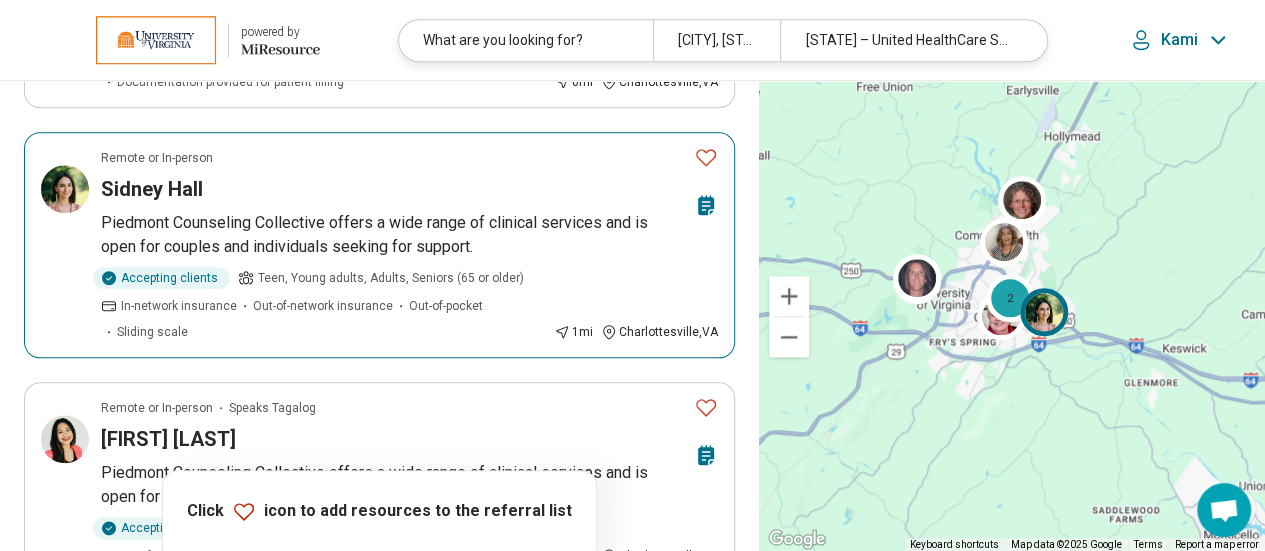 click on "Piedmont Counseling Collective offers a wide range of clinical services and is open for couples and individuals seeking for support." at bounding box center (409, 235) 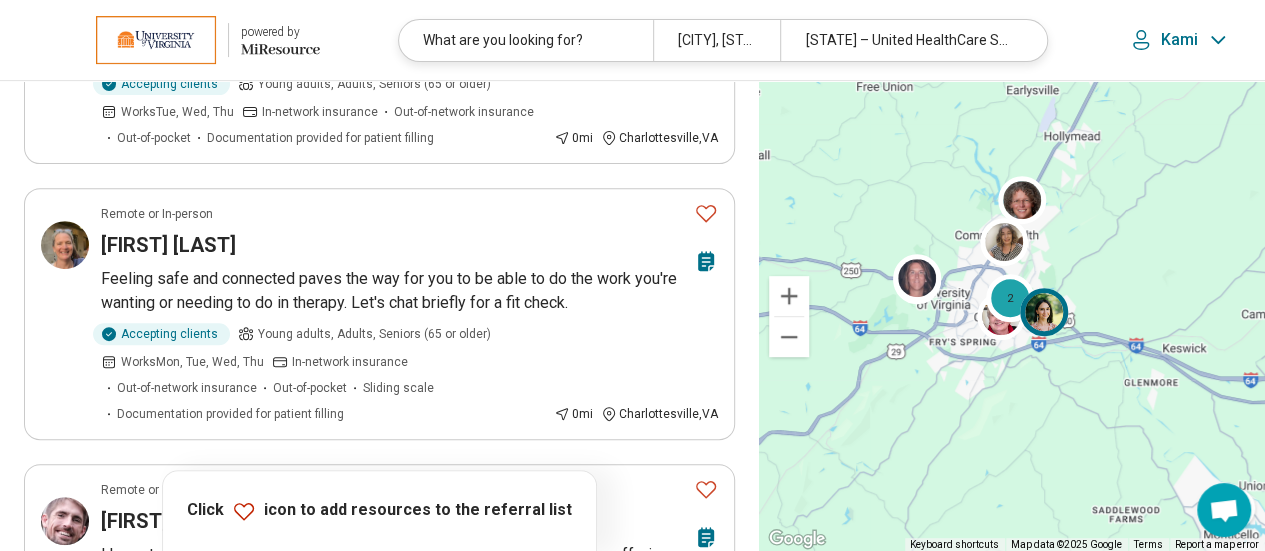 scroll, scrollTop: 0, scrollLeft: 0, axis: both 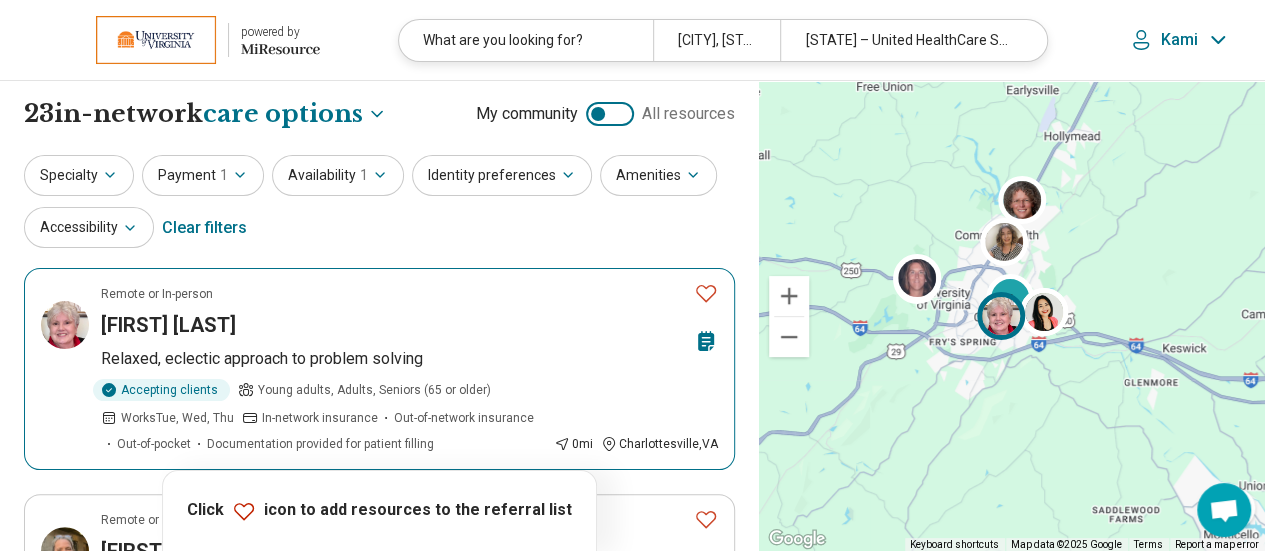 click on "Marilyn Hocking" at bounding box center [393, 325] 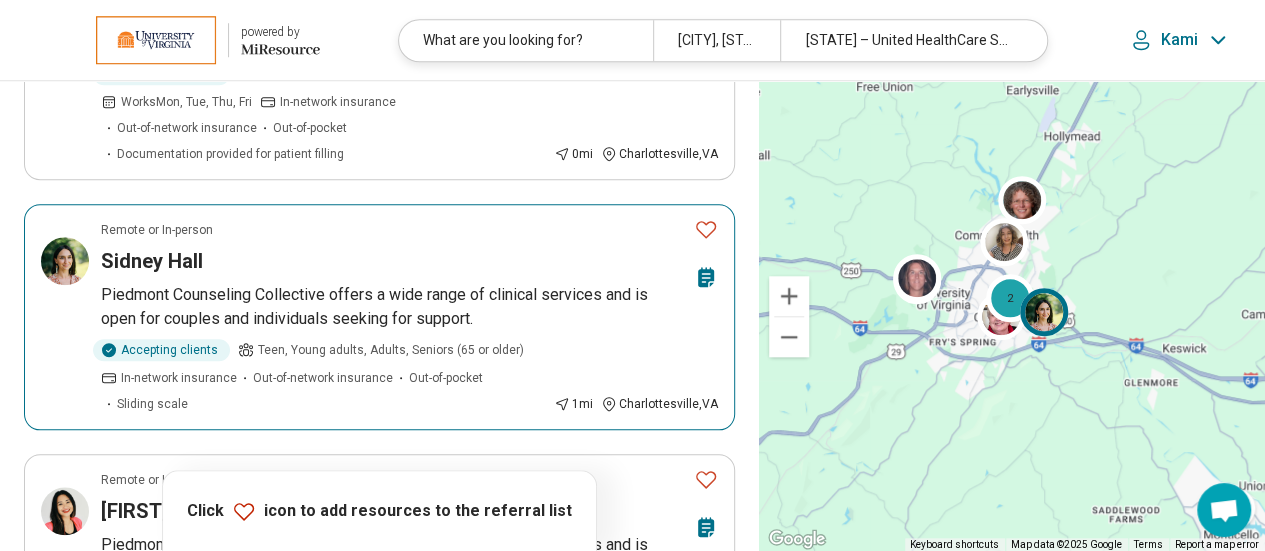 scroll, scrollTop: 837, scrollLeft: 0, axis: vertical 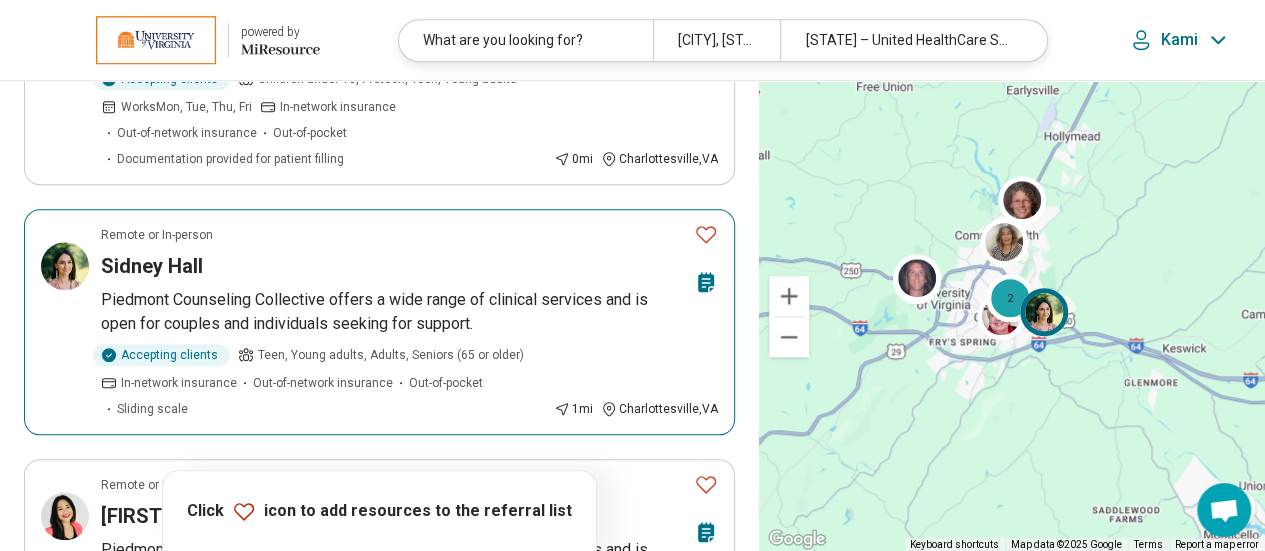 click on "Piedmont Counseling Collective offers a wide range of clinical services and is open for couples and individuals seeking for support." at bounding box center [409, 312] 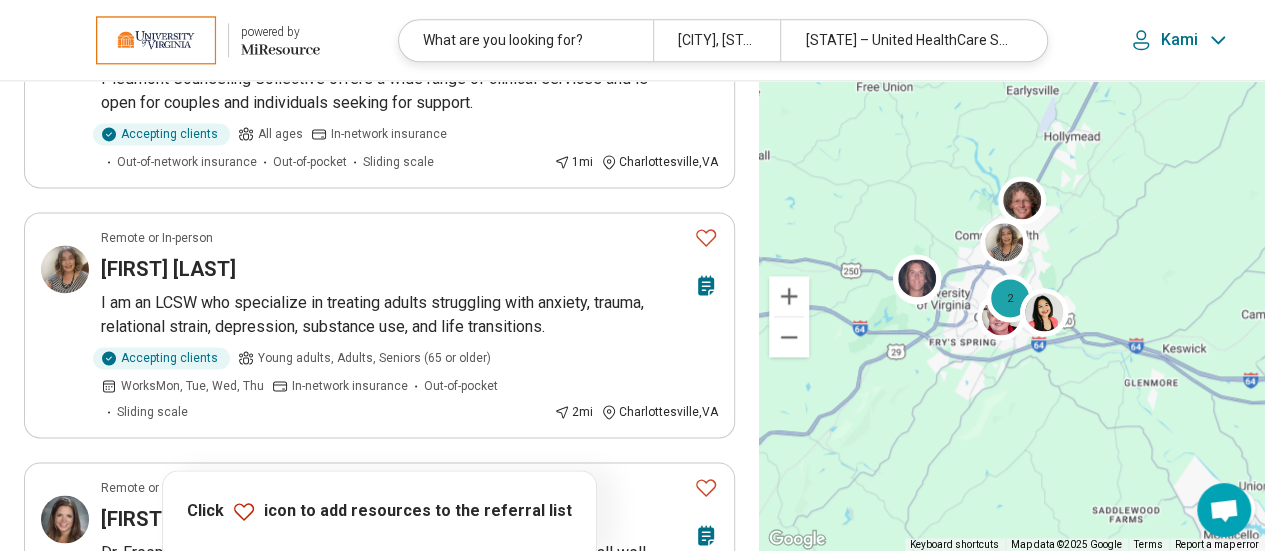 scroll, scrollTop: 1304, scrollLeft: 0, axis: vertical 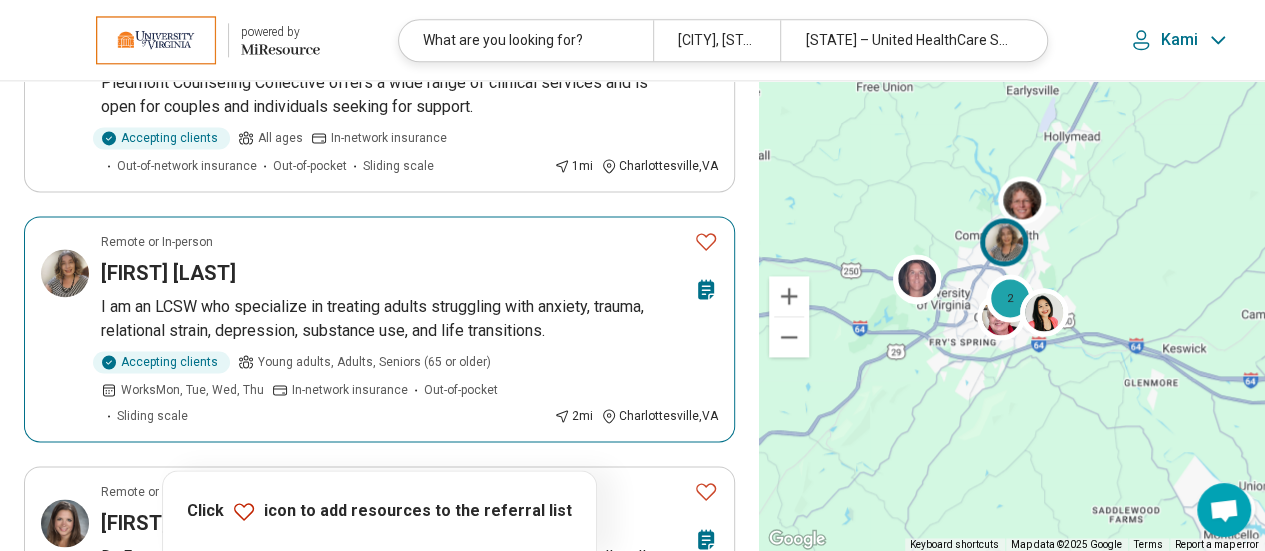 click on "I am an LCSW who specialize in treating adults struggling with anxiety, trauma, relational strain, depression, substance use, and life transitions." at bounding box center [409, 319] 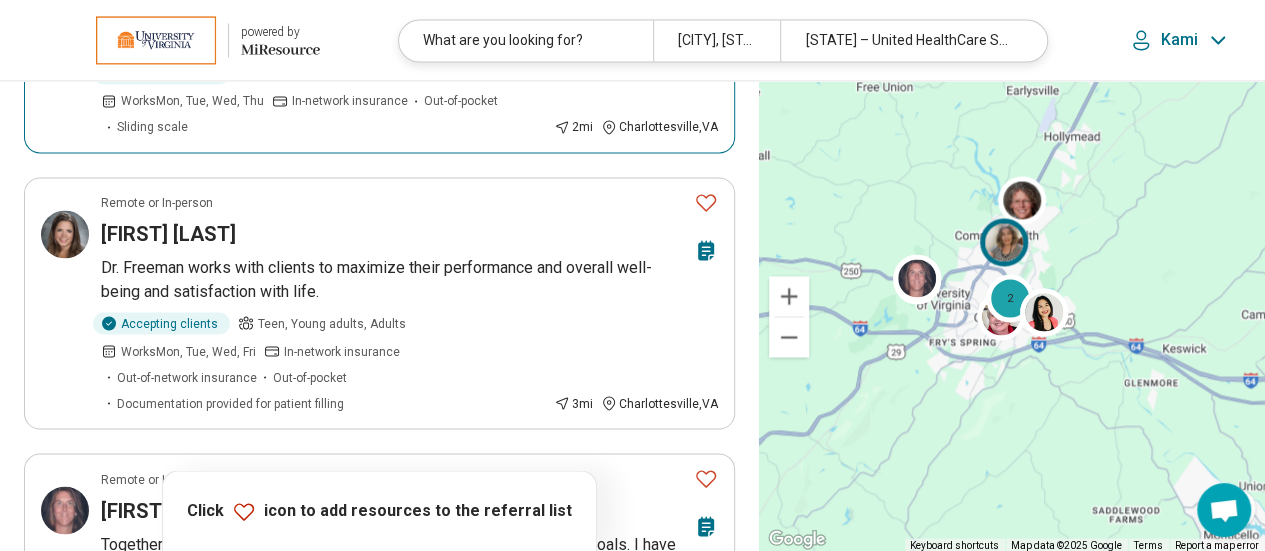 scroll, scrollTop: 1587, scrollLeft: 0, axis: vertical 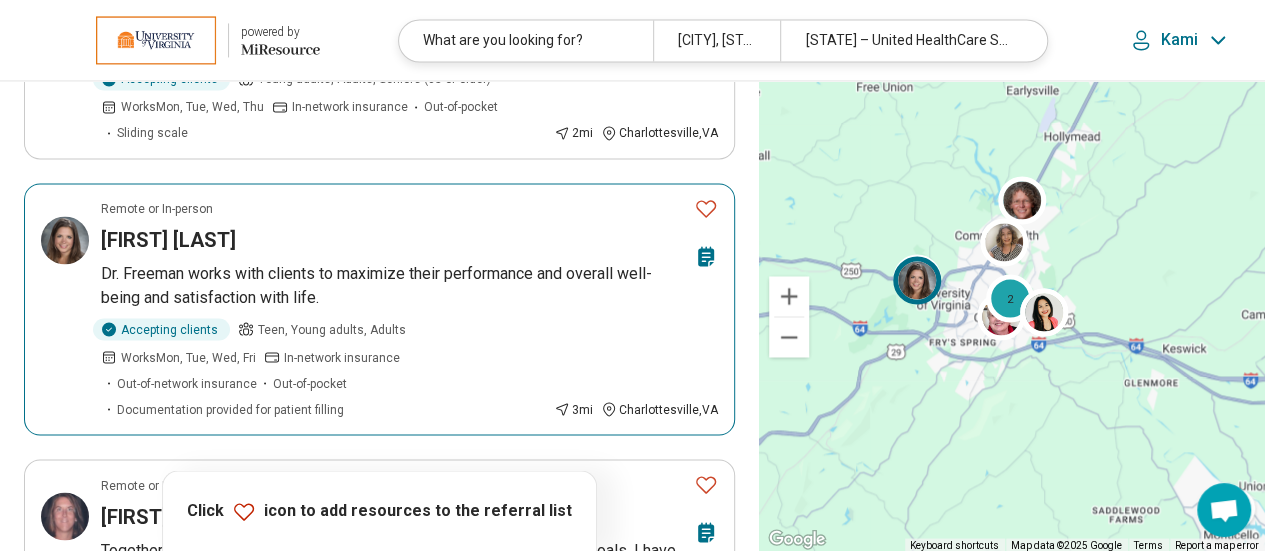 click on "Dr. Freeman works with clients to maximize their performance and overall well-being and satisfaction with life." at bounding box center (409, 286) 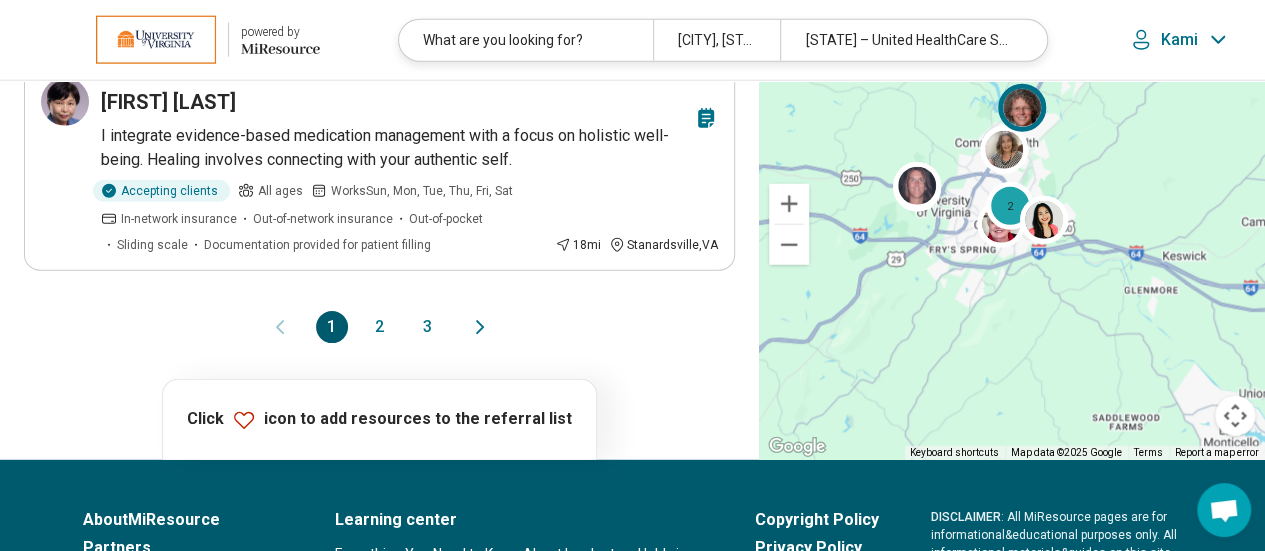 scroll, scrollTop: 2550, scrollLeft: 0, axis: vertical 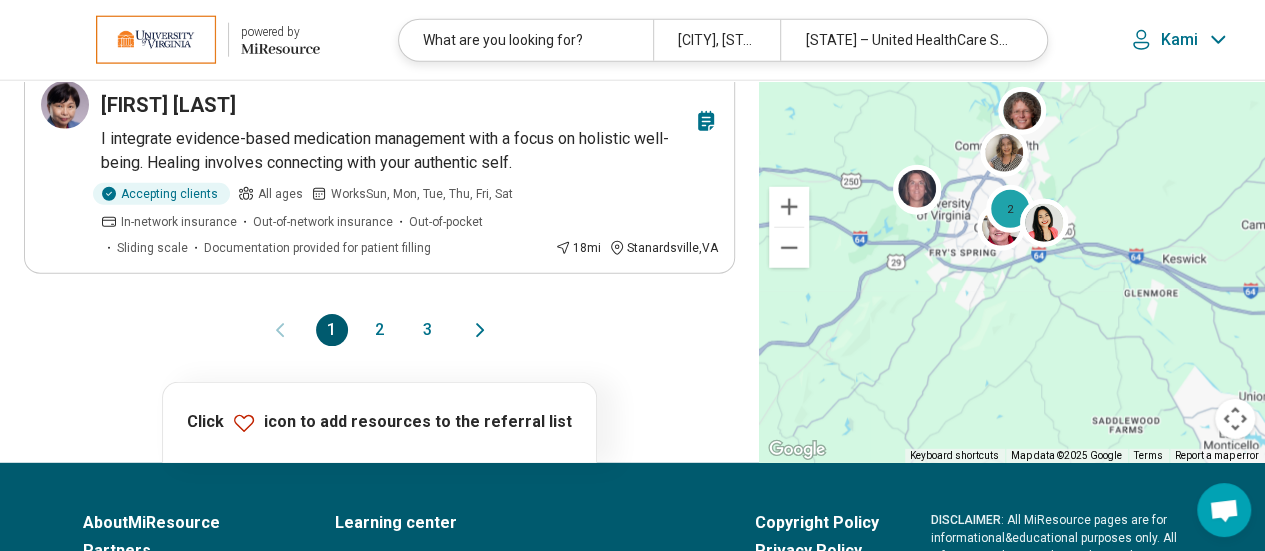 click on "2" at bounding box center (380, 330) 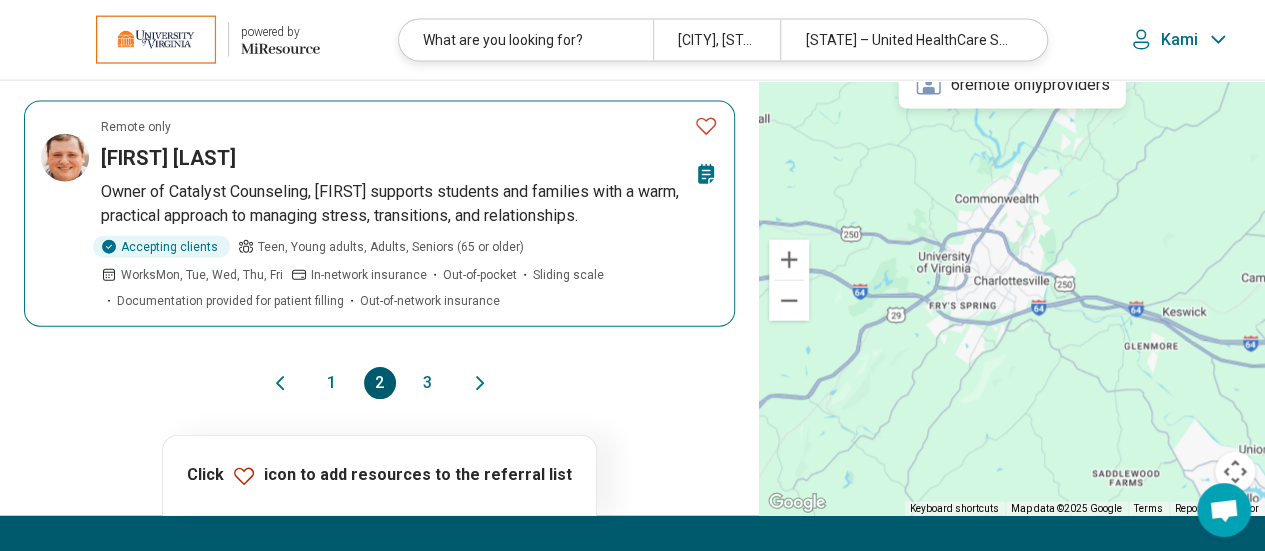 scroll, scrollTop: 2239, scrollLeft: 0, axis: vertical 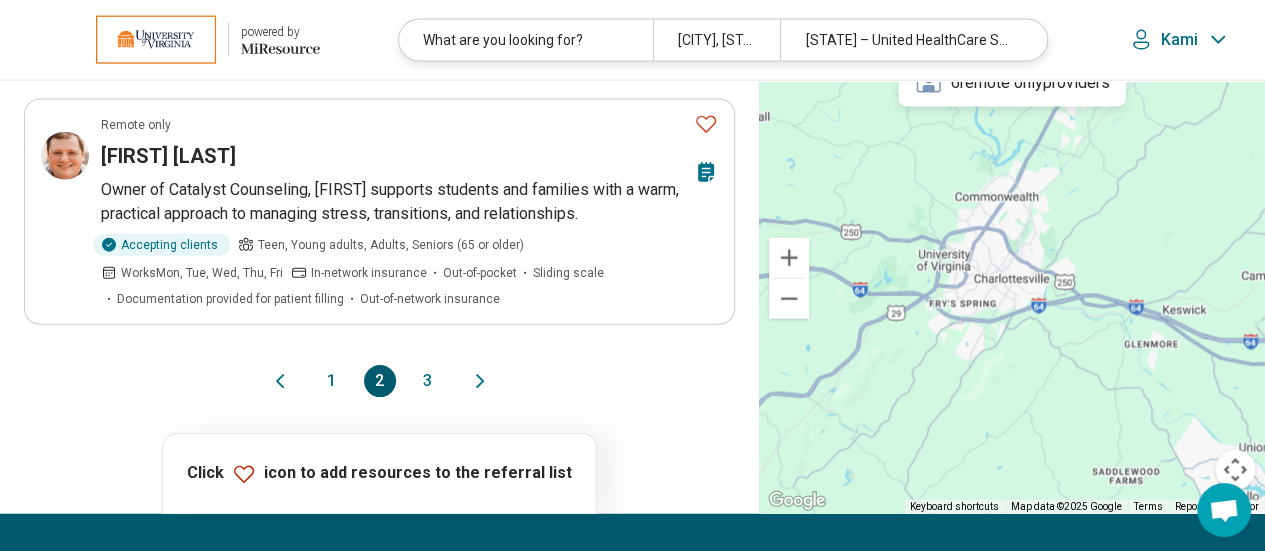 click on "3" at bounding box center (428, 381) 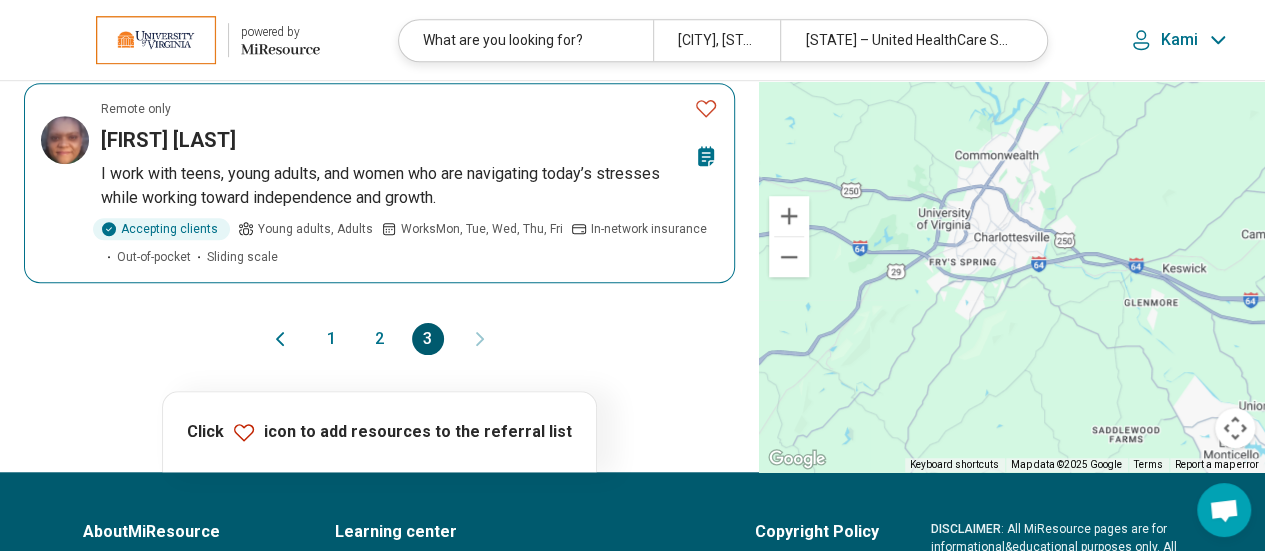 scroll, scrollTop: 610, scrollLeft: 0, axis: vertical 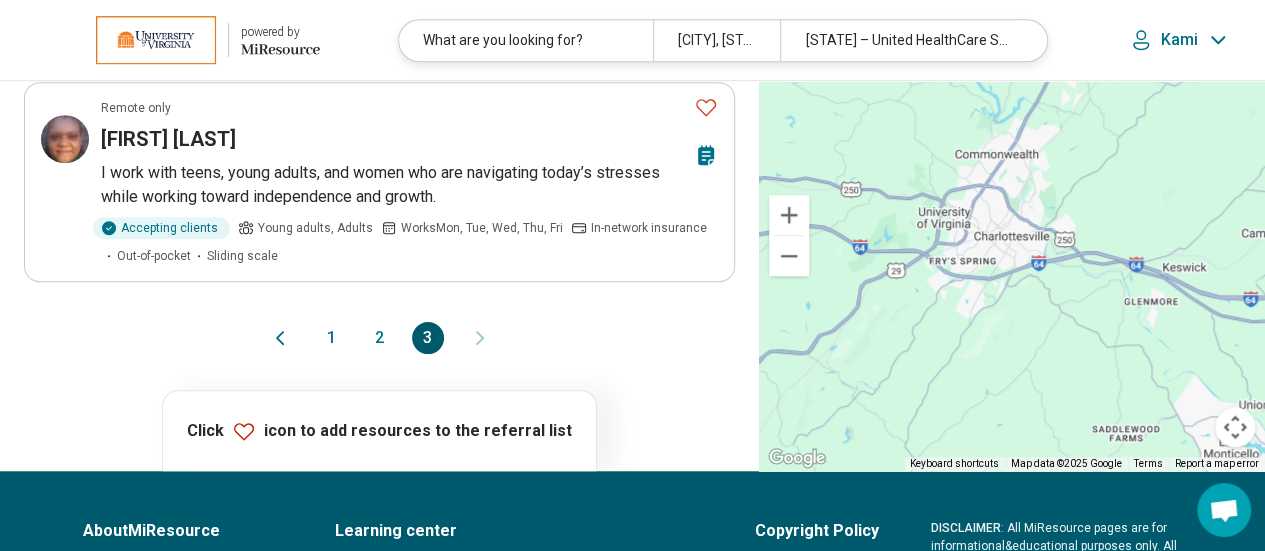 click on "1" at bounding box center [332, 338] 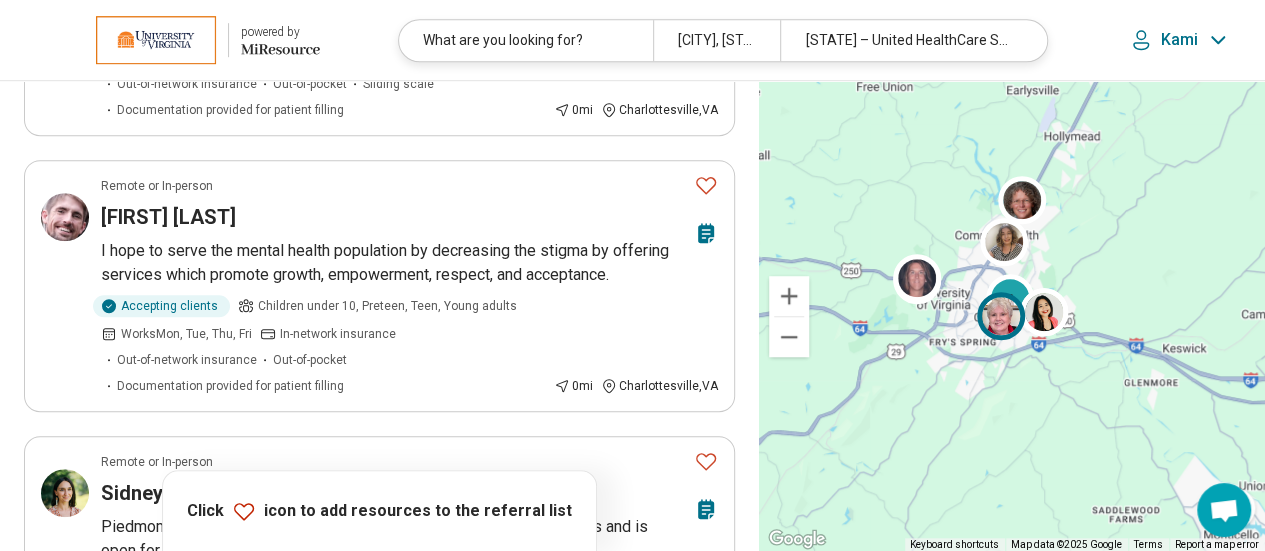 scroll, scrollTop: 0, scrollLeft: 0, axis: both 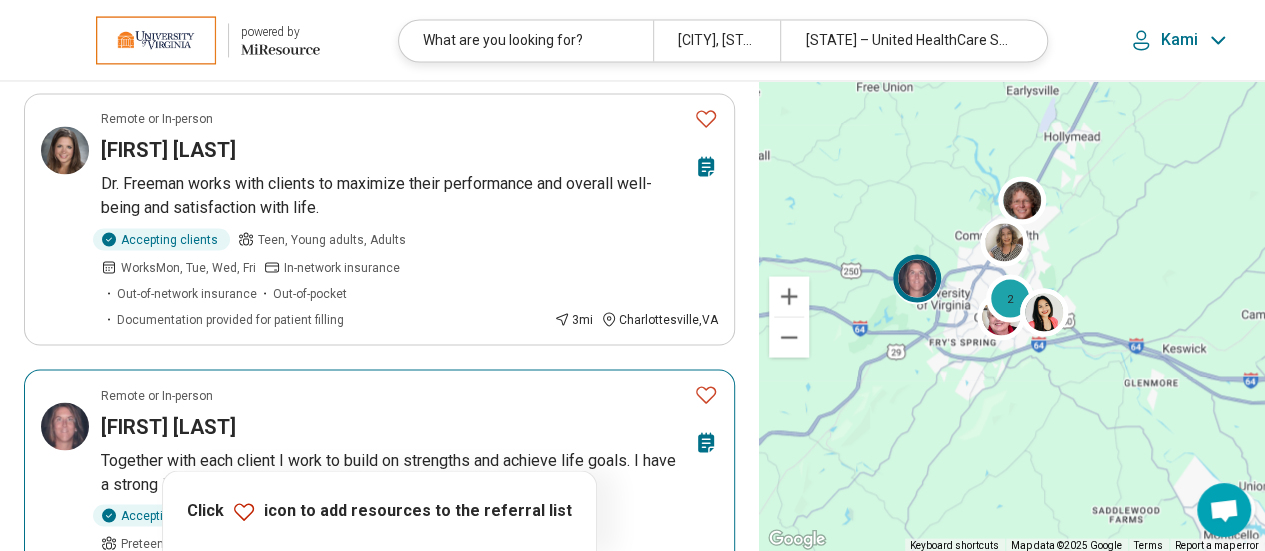 click on "Chapin Faulconer" at bounding box center (393, 426) 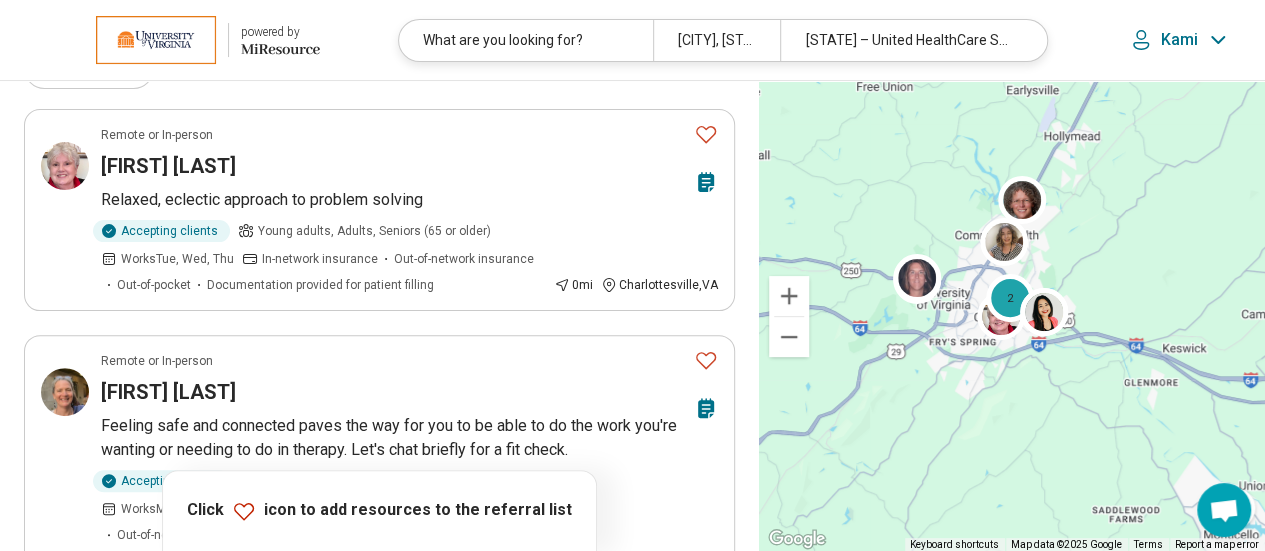scroll, scrollTop: 0, scrollLeft: 0, axis: both 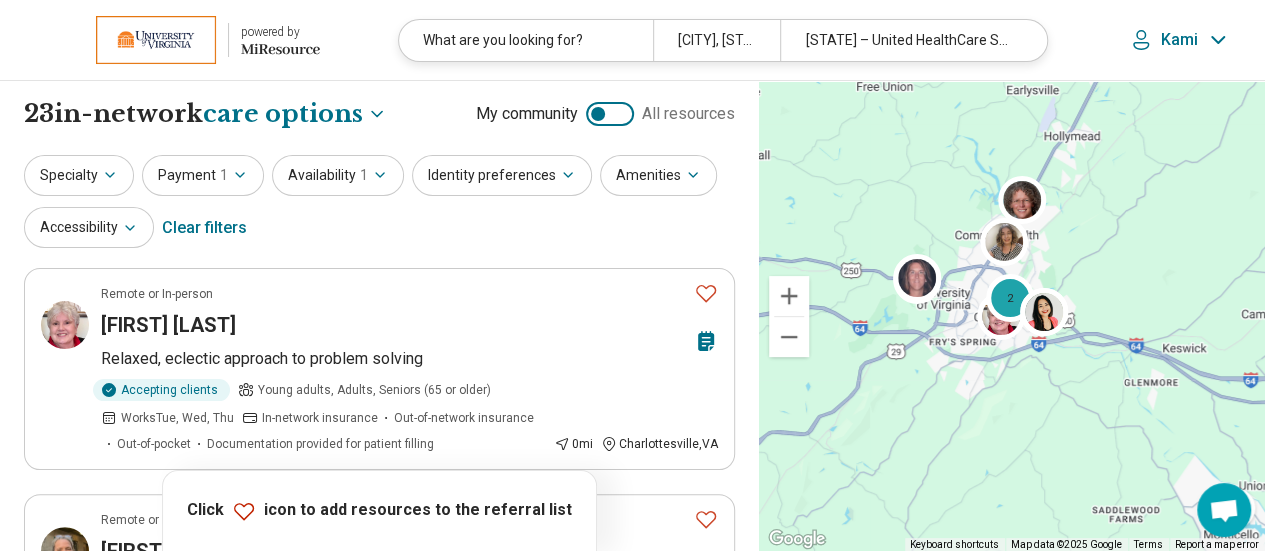 click at bounding box center [598, 114] 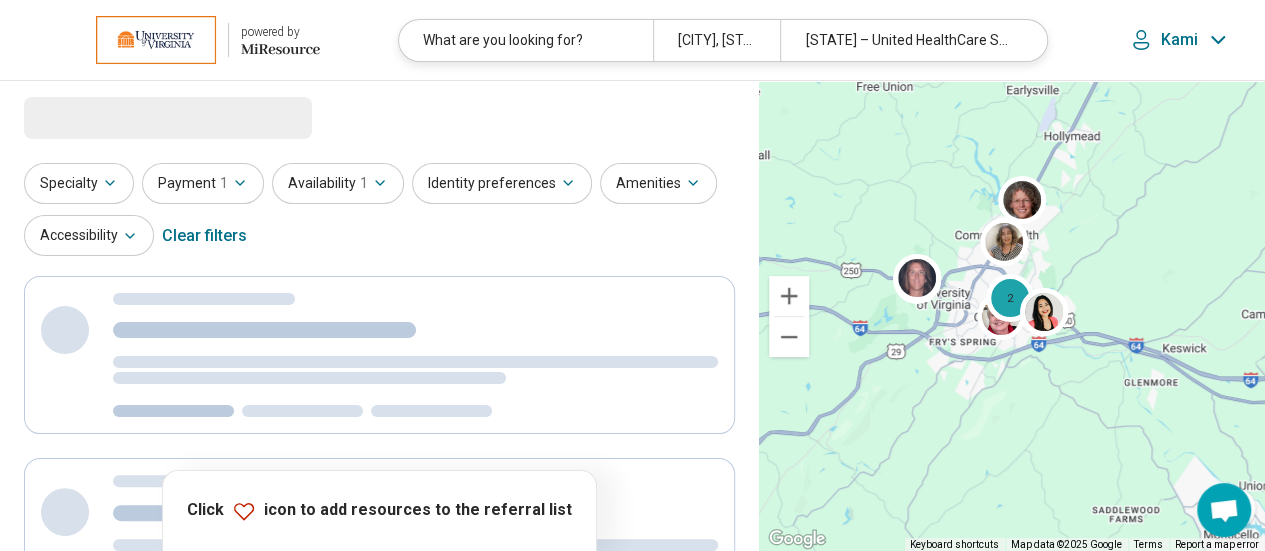 scroll, scrollTop: 0, scrollLeft: 0, axis: both 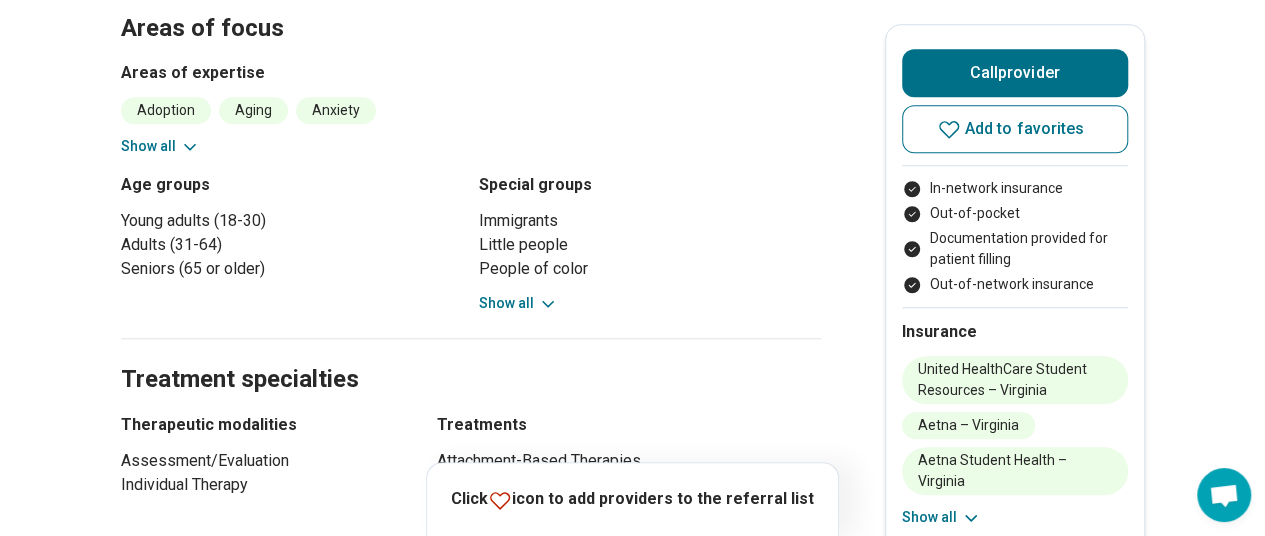 click on "Show all" at bounding box center [160, 146] 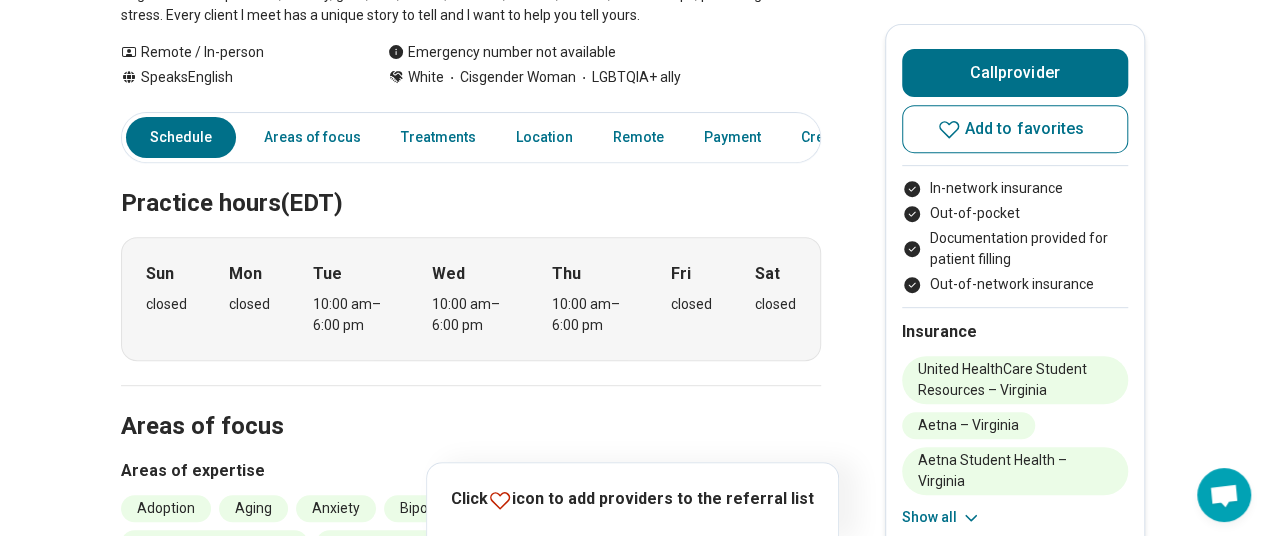 scroll, scrollTop: 0, scrollLeft: 0, axis: both 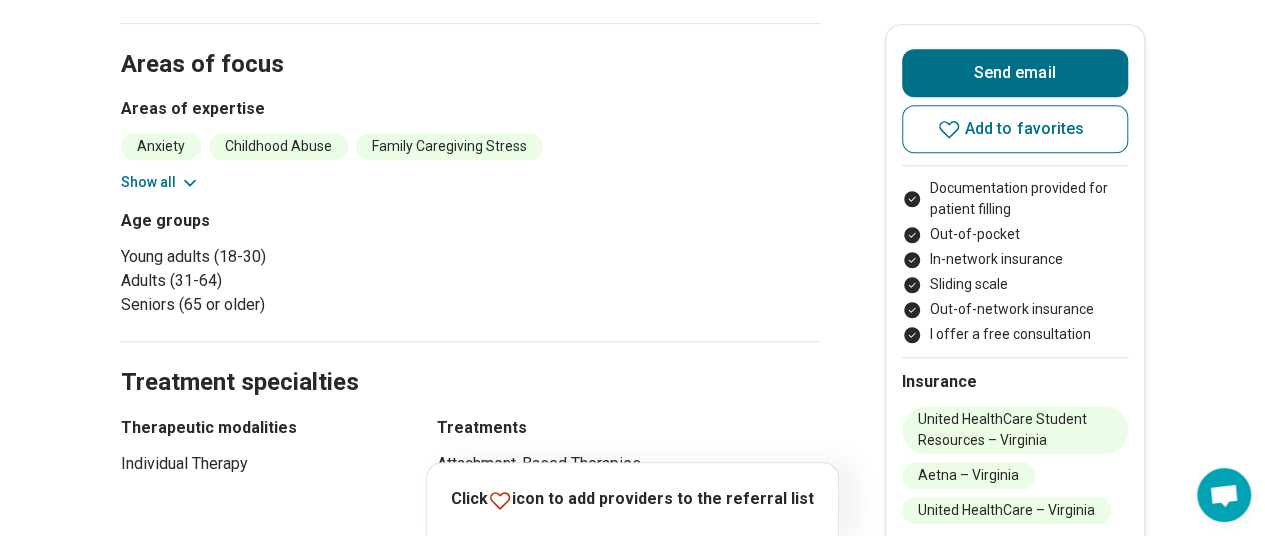 click on "Show all" at bounding box center [160, 182] 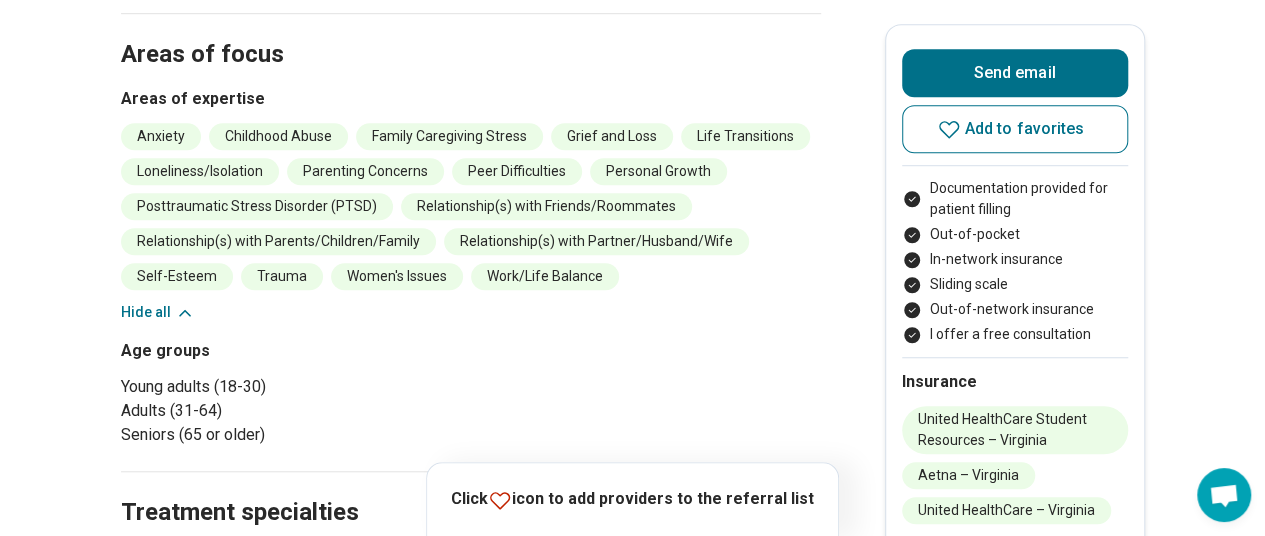 scroll, scrollTop: 0, scrollLeft: 0, axis: both 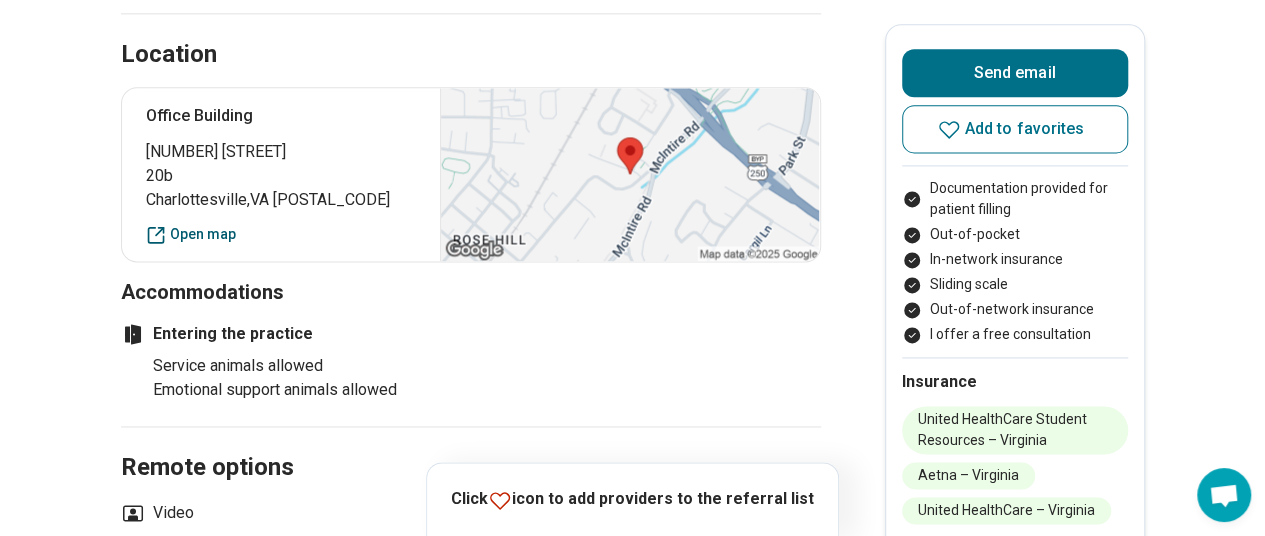 click on "Open map" at bounding box center [281, 234] 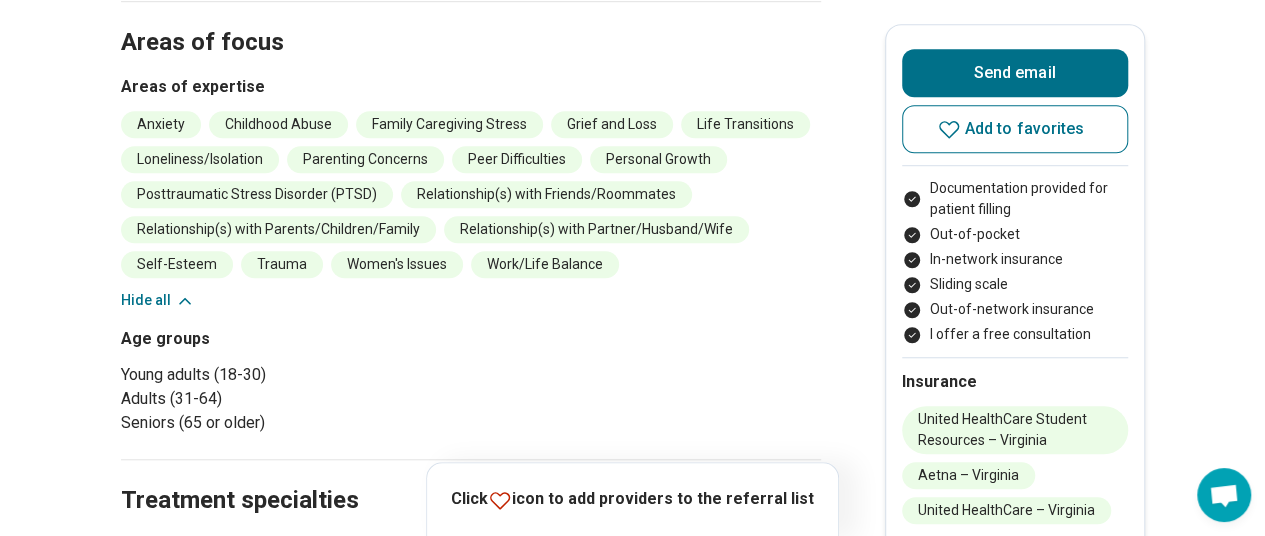 scroll, scrollTop: 0, scrollLeft: 0, axis: both 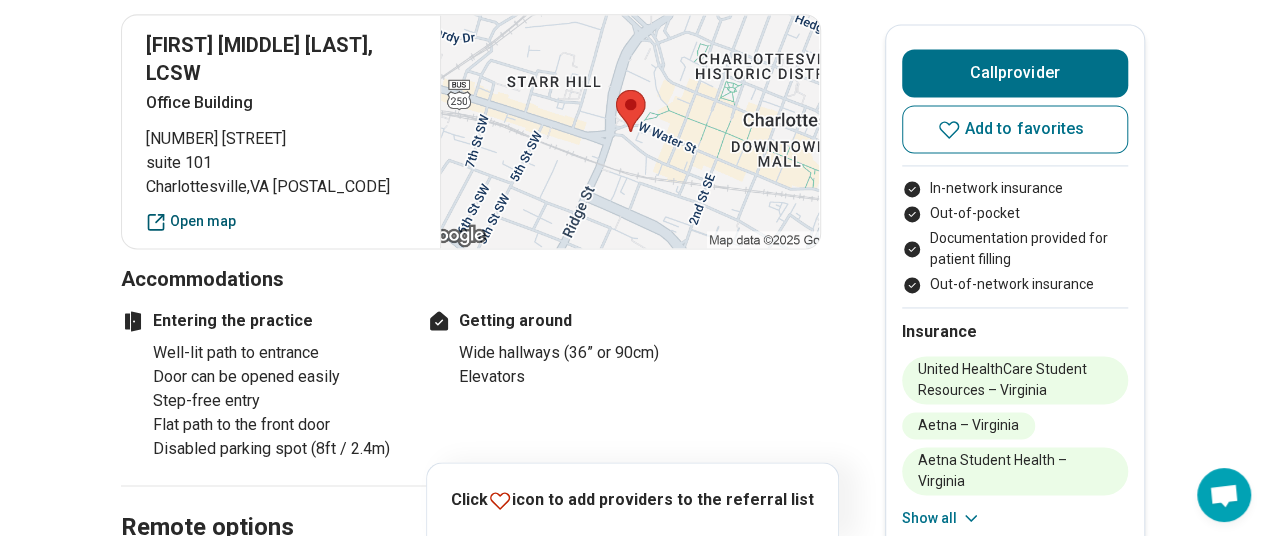 click on "Open map" at bounding box center [281, 221] 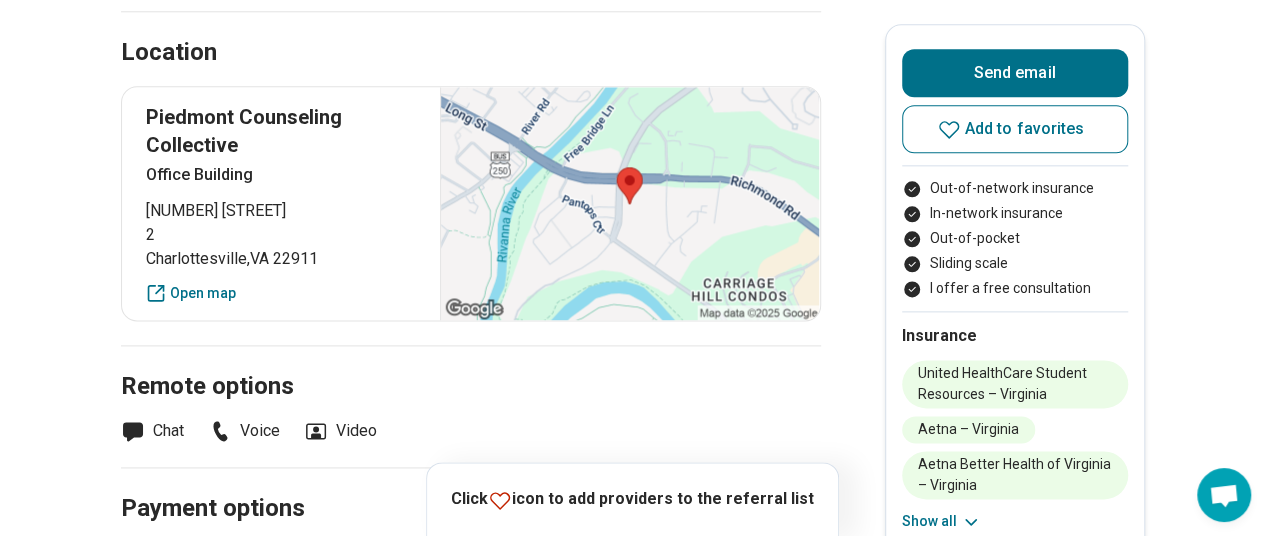 scroll, scrollTop: 1144, scrollLeft: 0, axis: vertical 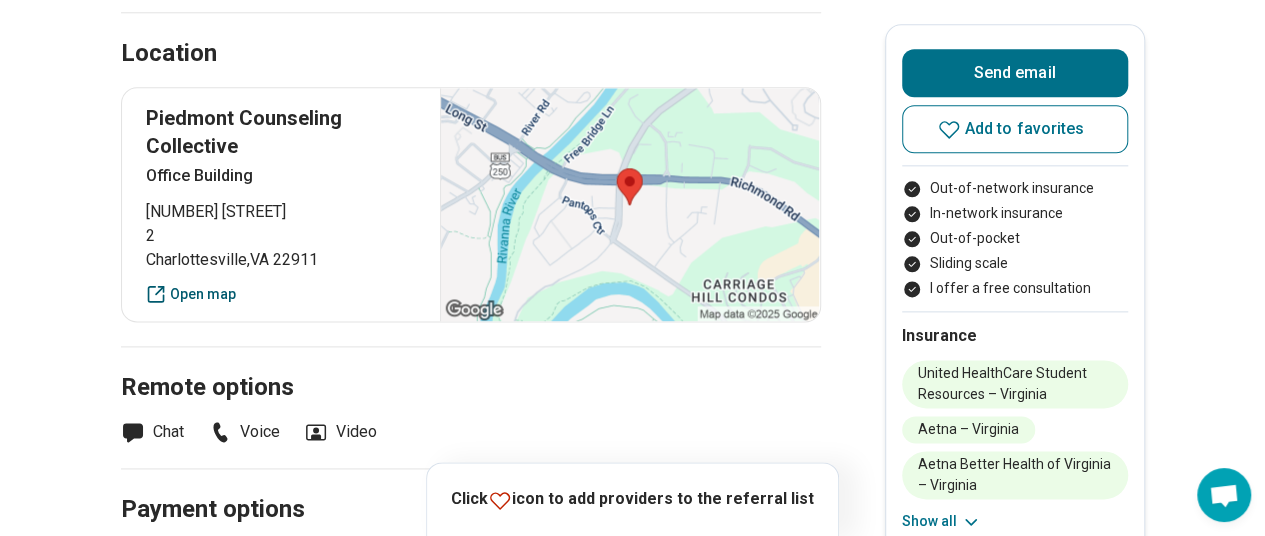 click on "Open map" at bounding box center (281, 294) 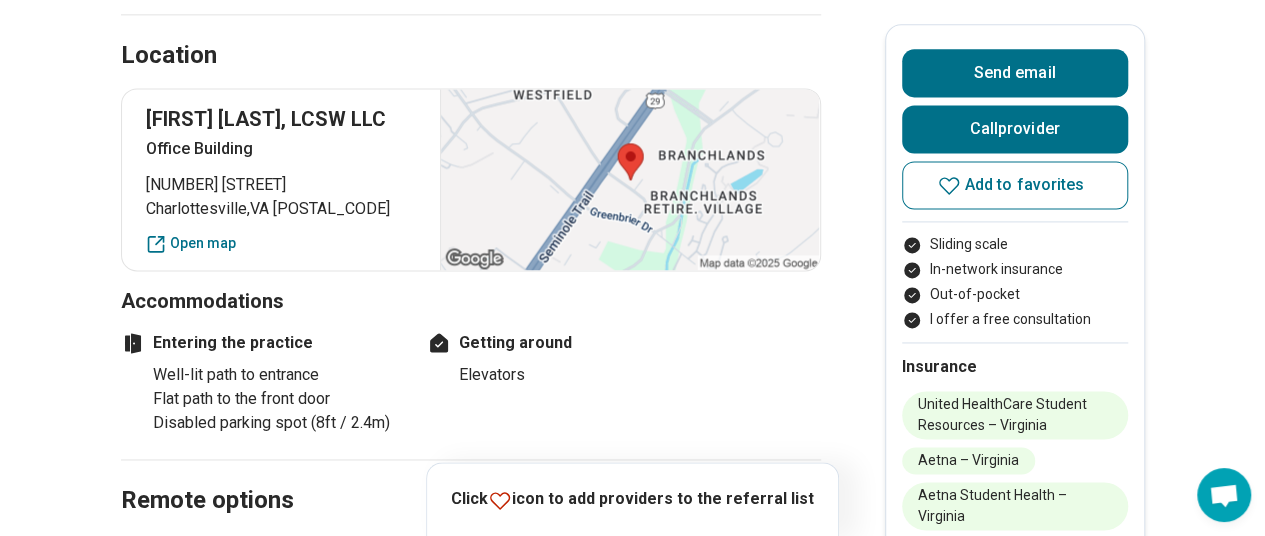 scroll, scrollTop: 1344, scrollLeft: 1, axis: both 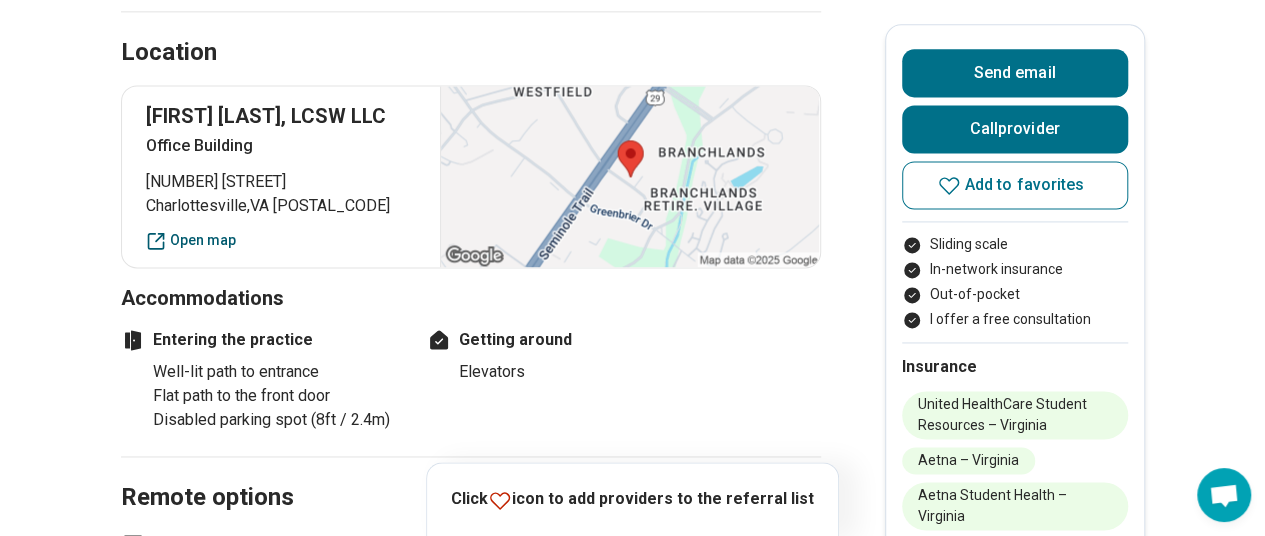 click on "Open map" at bounding box center [281, 240] 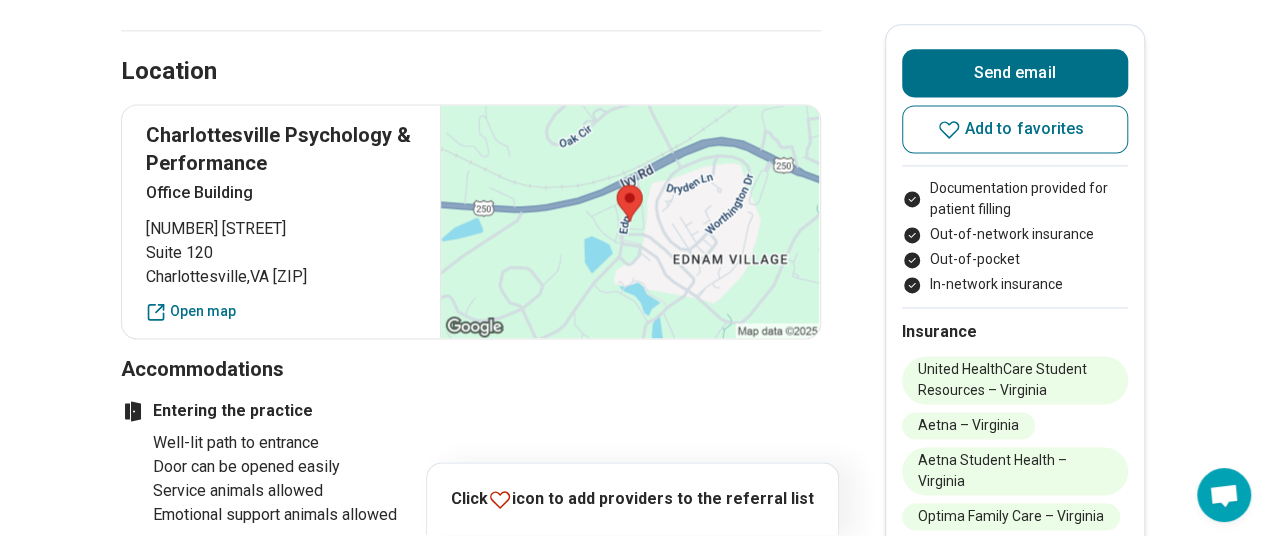 scroll, scrollTop: 1357, scrollLeft: 0, axis: vertical 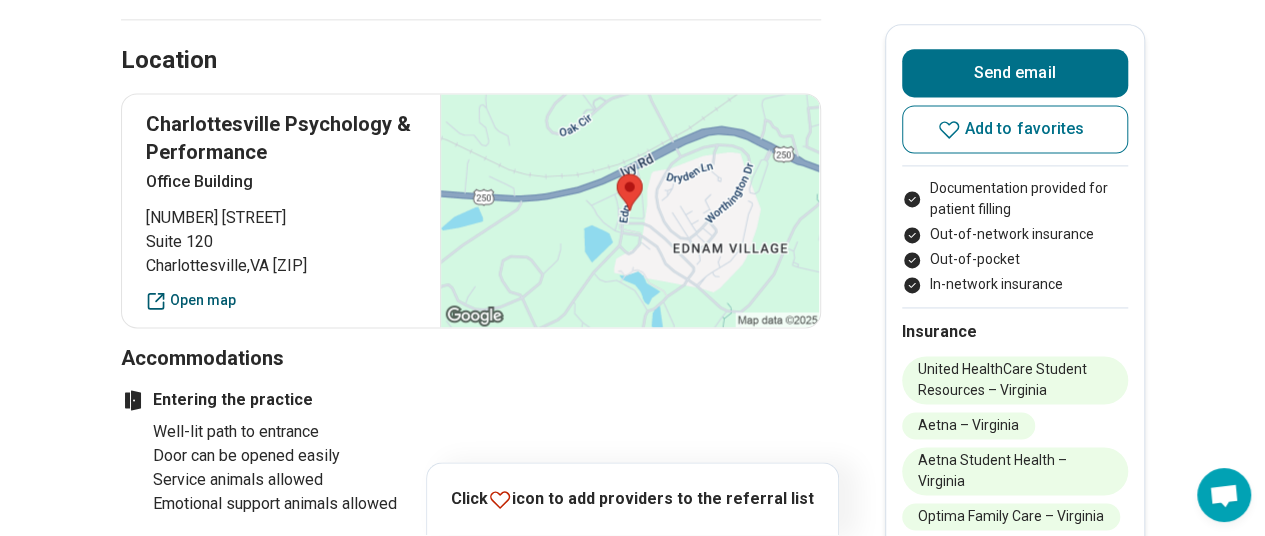 click on "Open map" at bounding box center (281, 300) 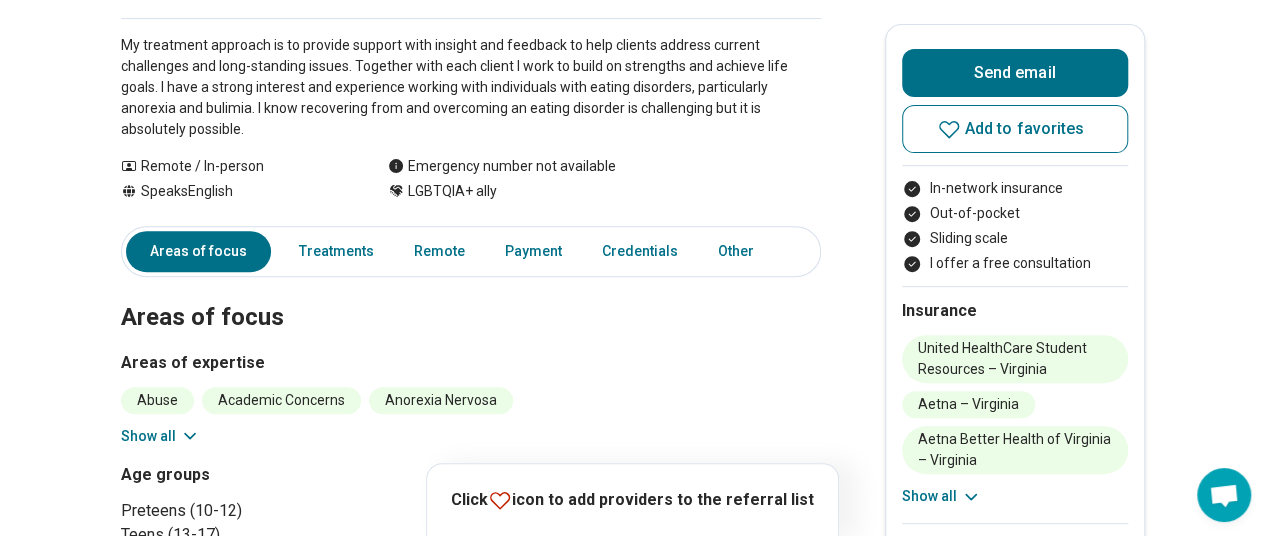 scroll, scrollTop: 0, scrollLeft: 0, axis: both 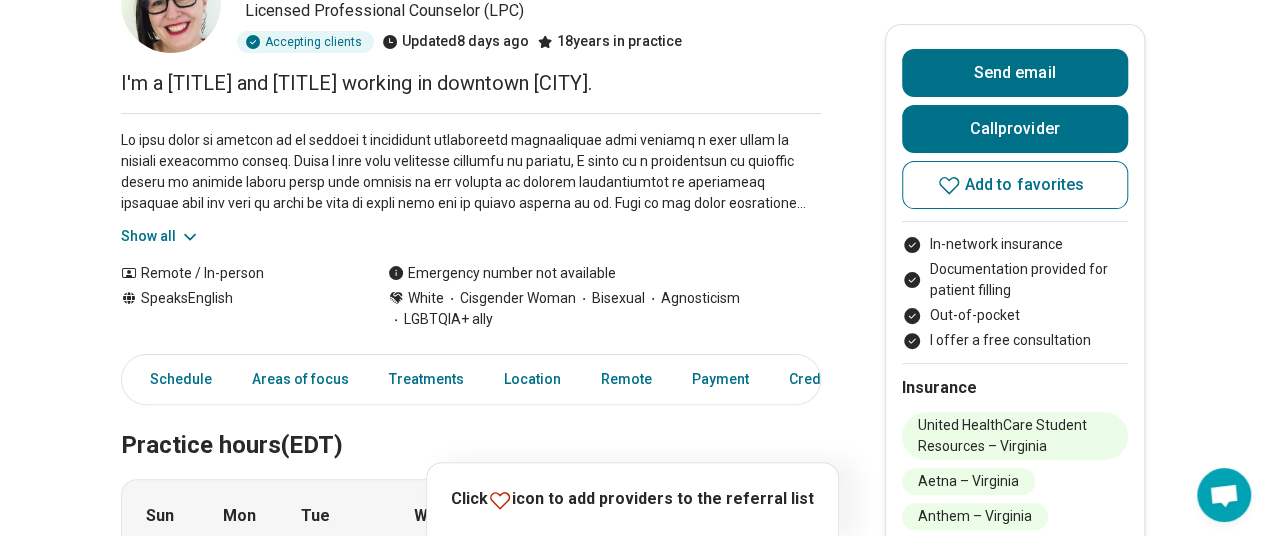 click on "Show all" at bounding box center (160, 236) 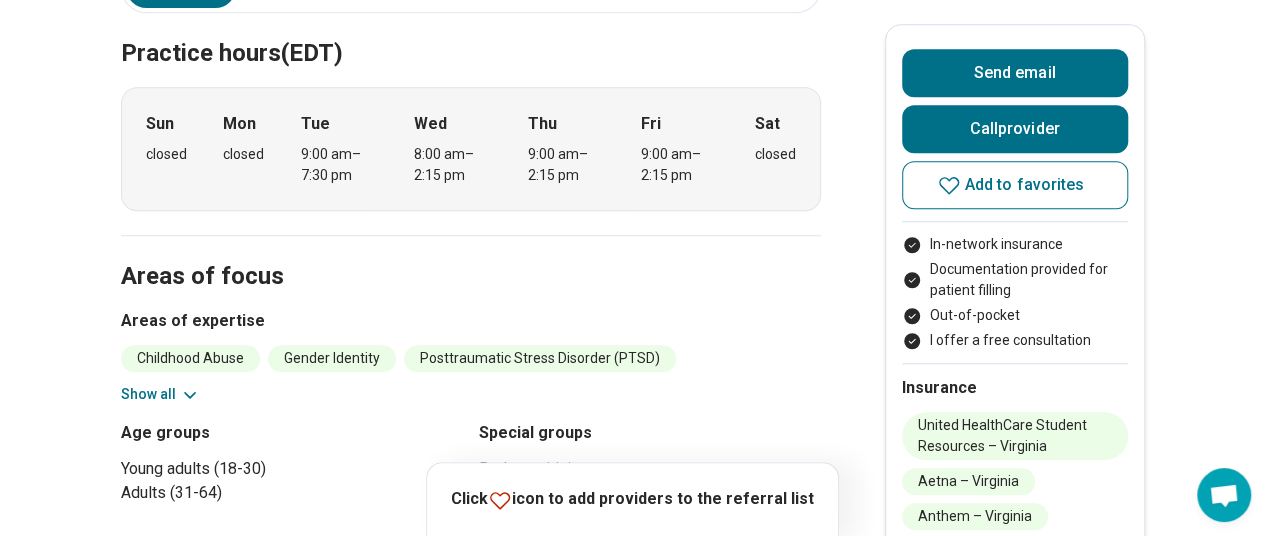 scroll, scrollTop: 0, scrollLeft: 0, axis: both 